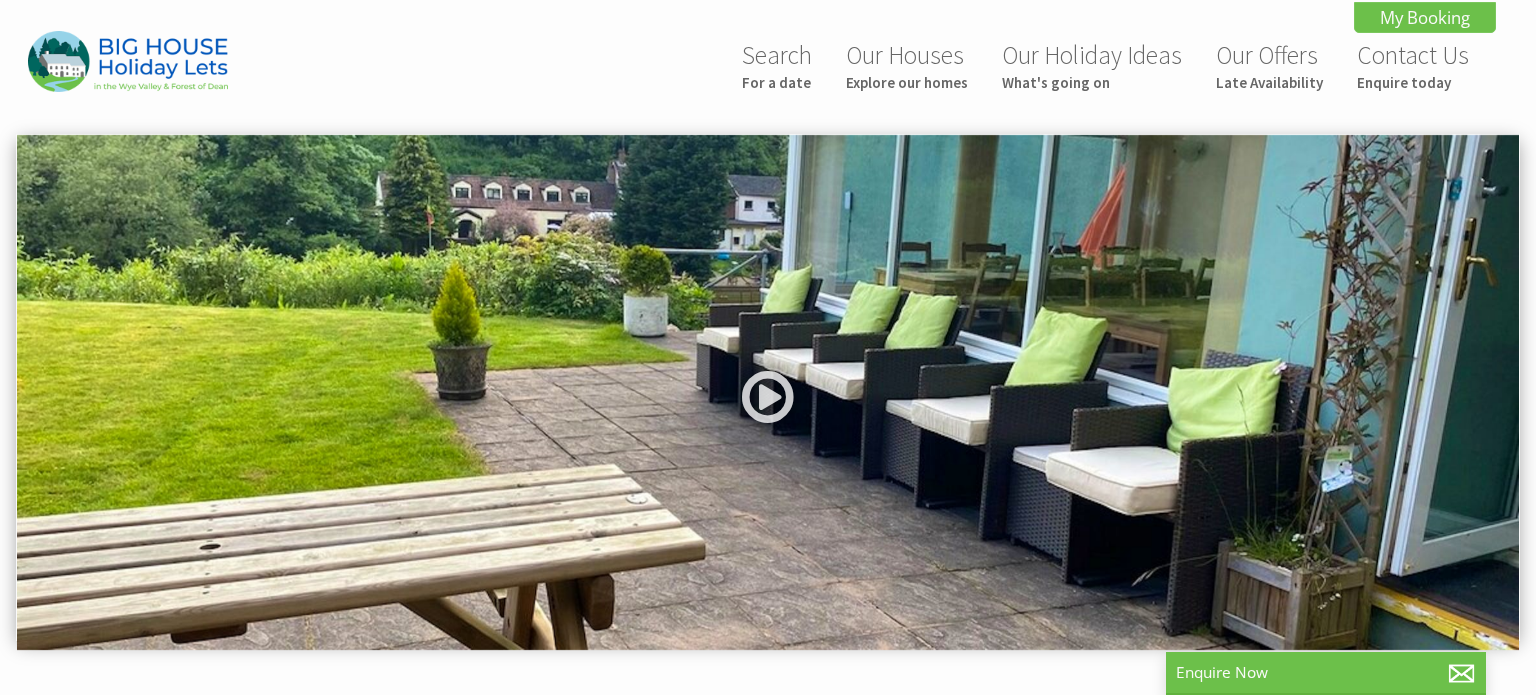 scroll, scrollTop: 0, scrollLeft: 0, axis: both 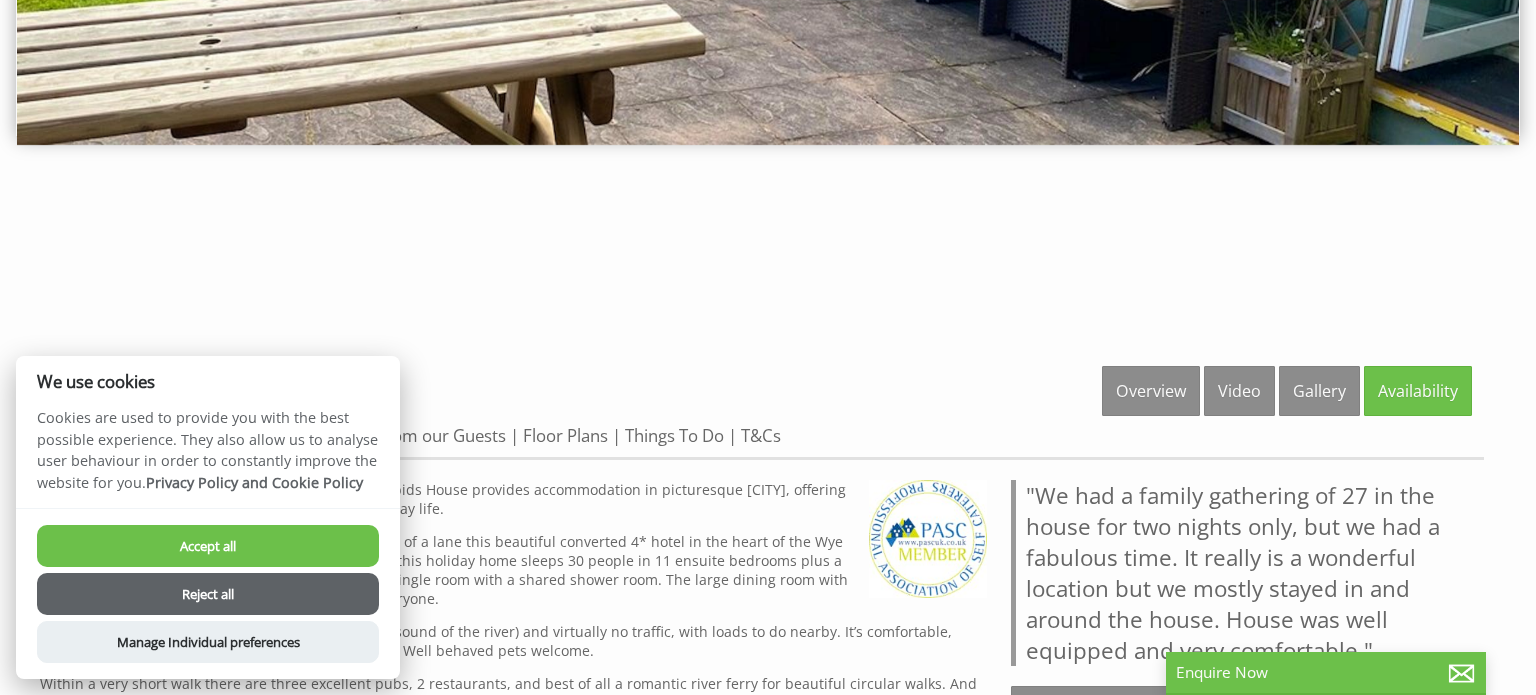 click on "Accept all" at bounding box center (208, 546) 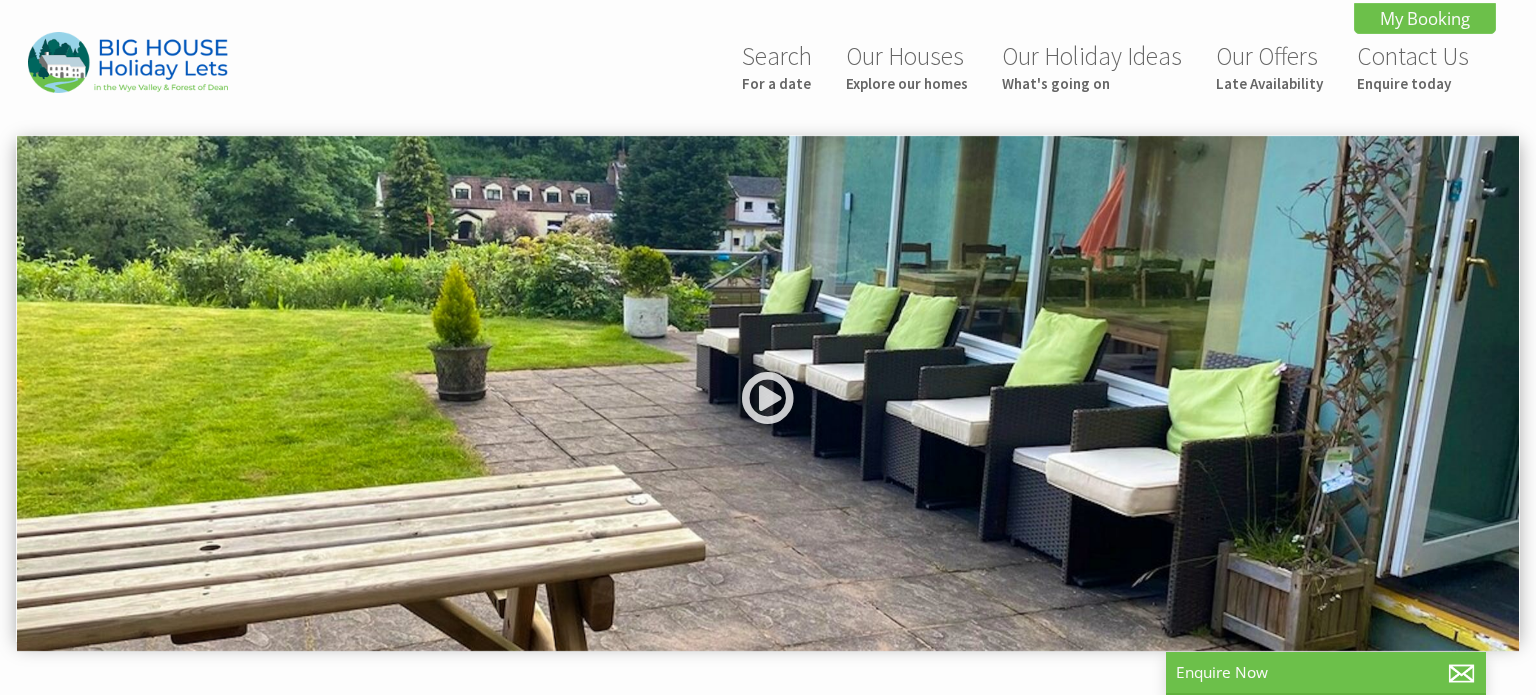scroll, scrollTop: 506, scrollLeft: 0, axis: vertical 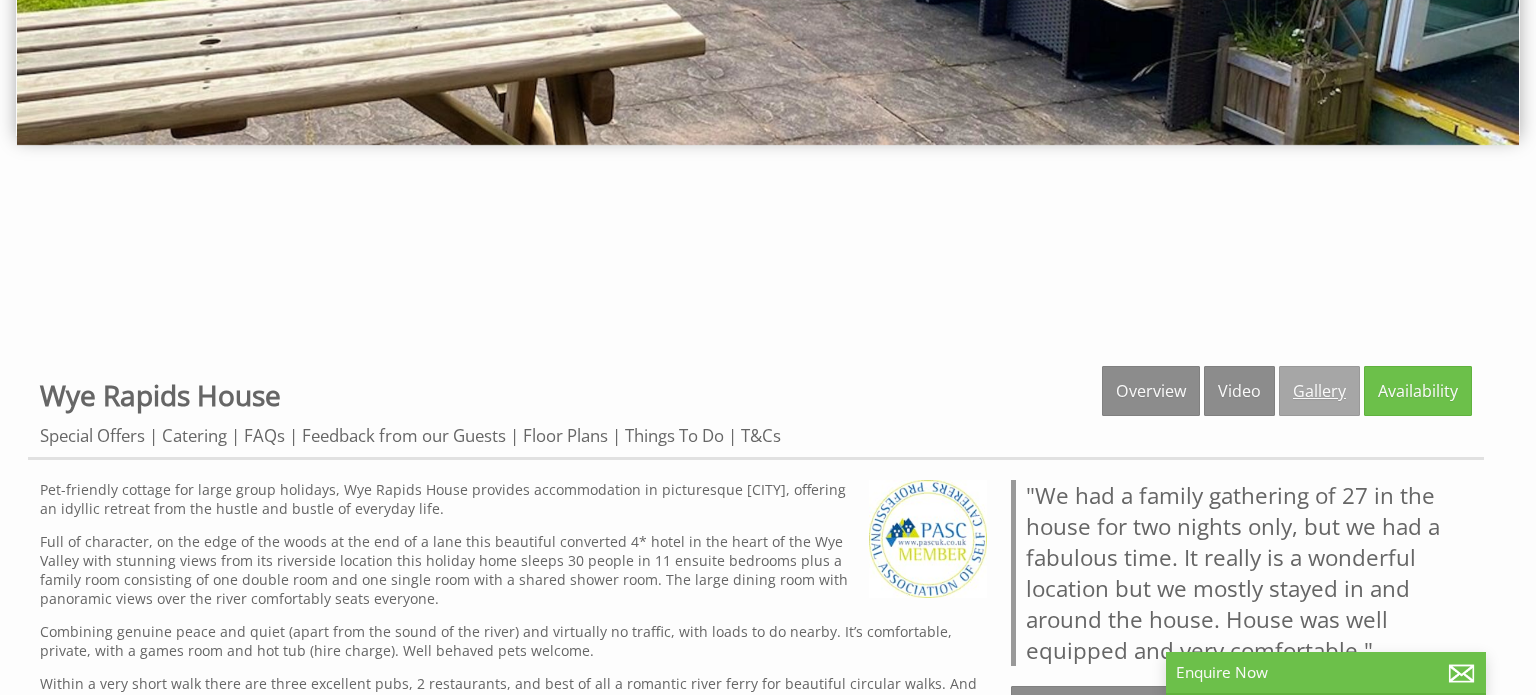 click on "Gallery" at bounding box center (1319, 391) 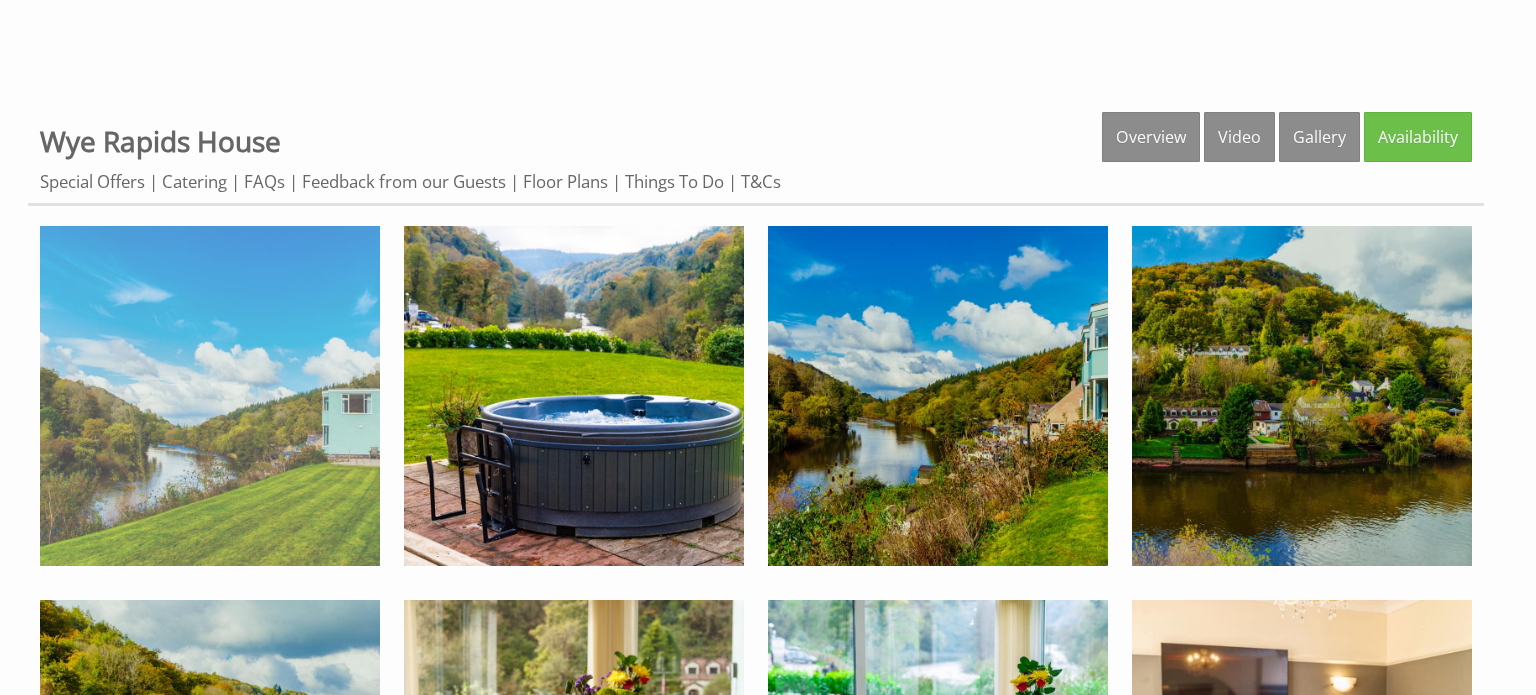 scroll, scrollTop: 766, scrollLeft: 0, axis: vertical 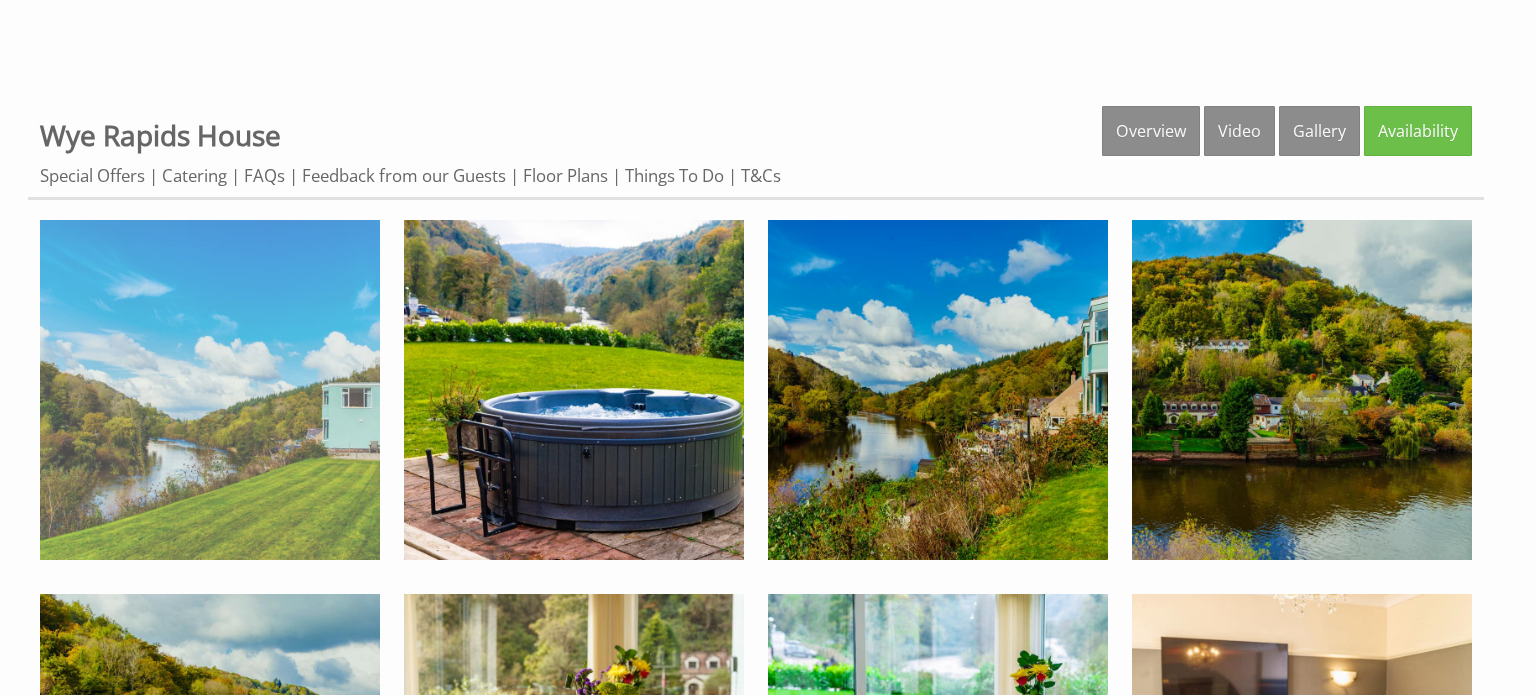 click at bounding box center (210, 390) 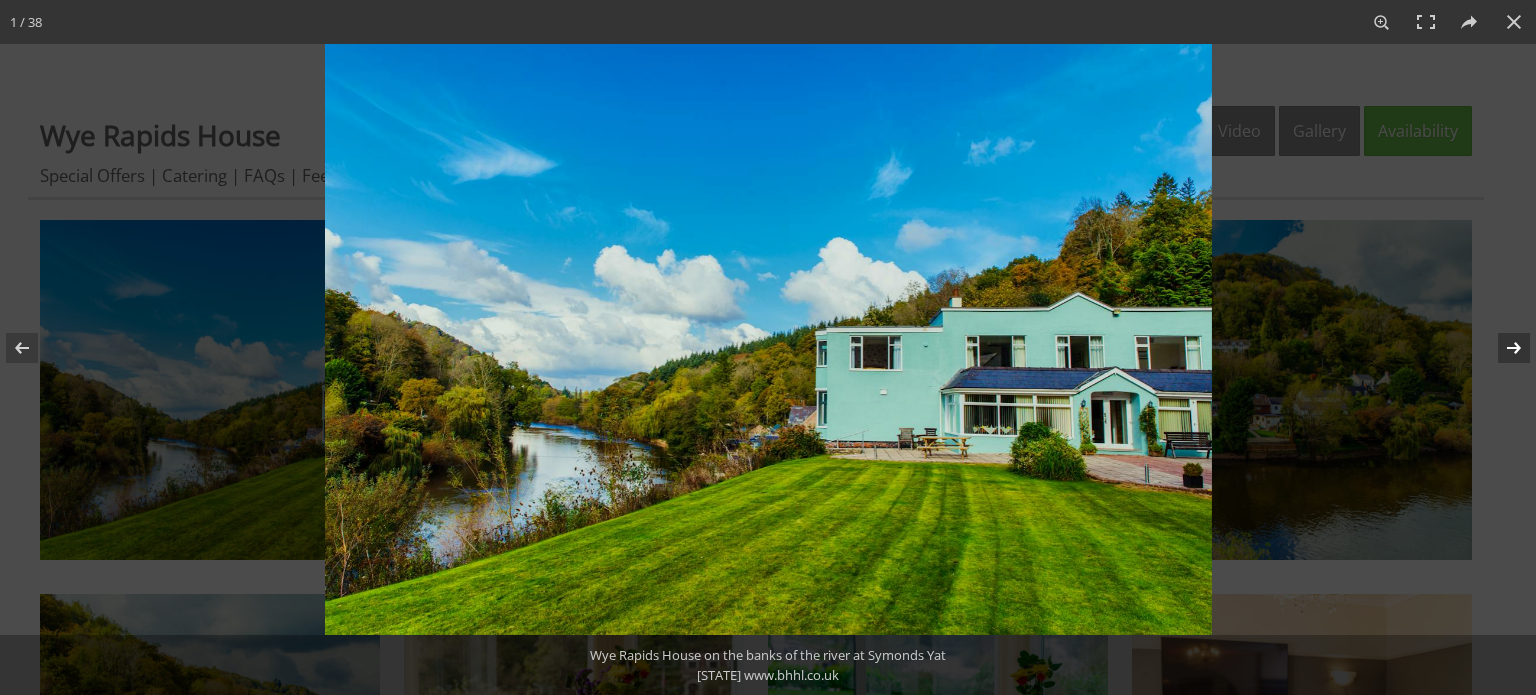click at bounding box center [1501, 348] 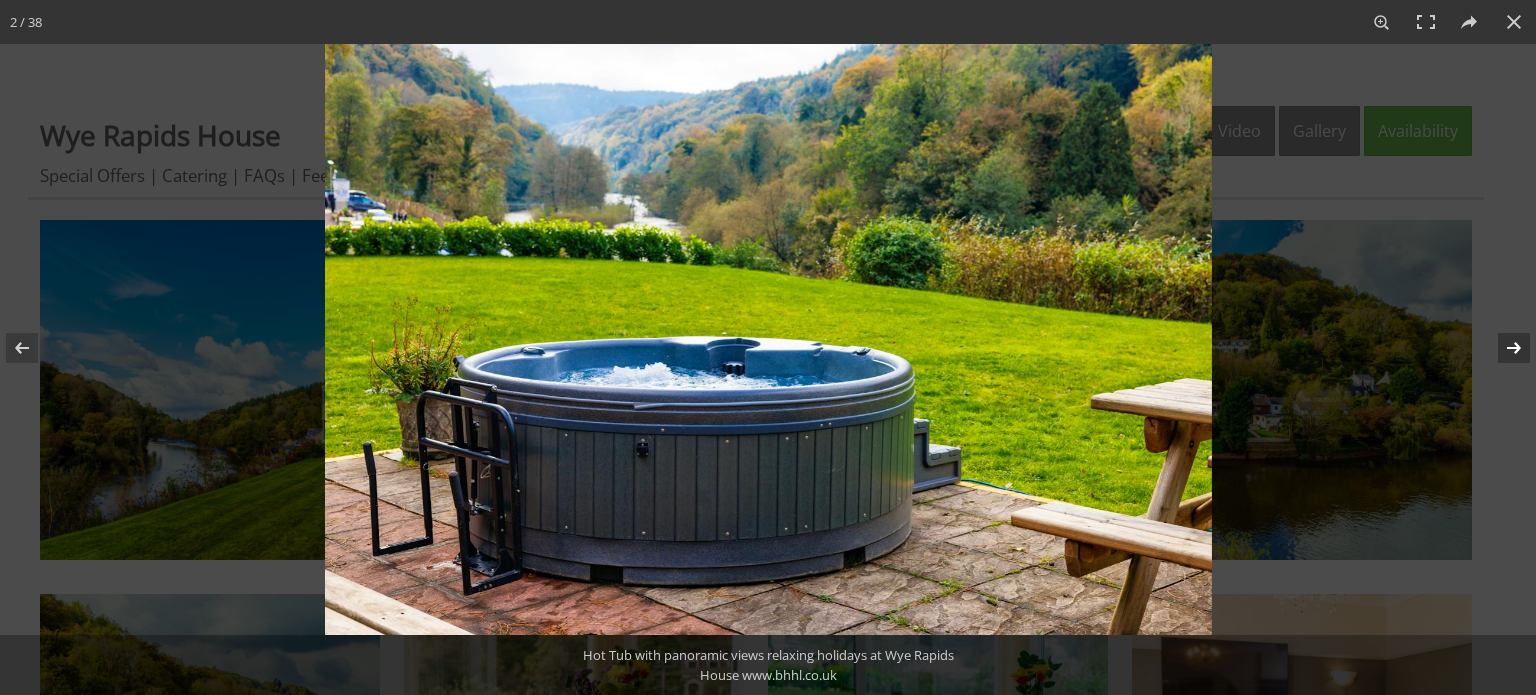 click at bounding box center [1501, 348] 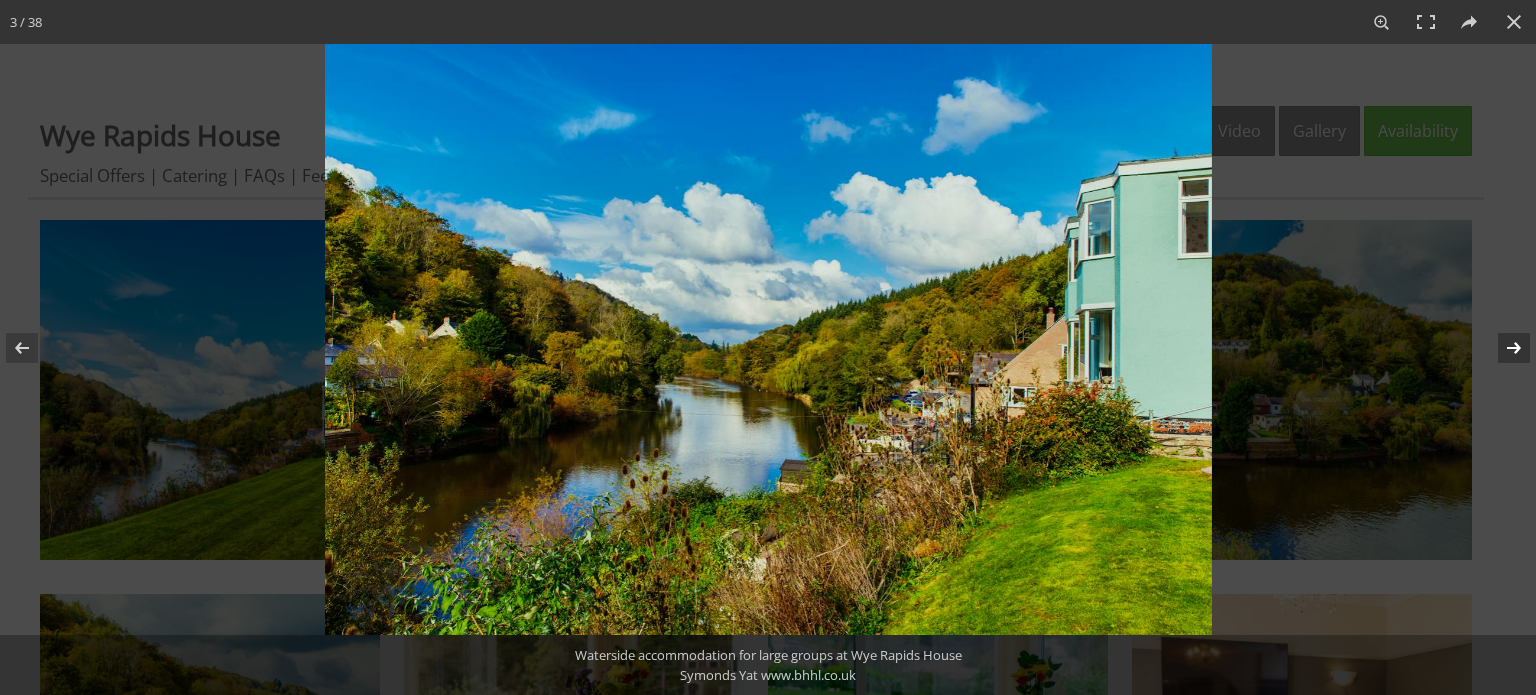 click at bounding box center [1501, 348] 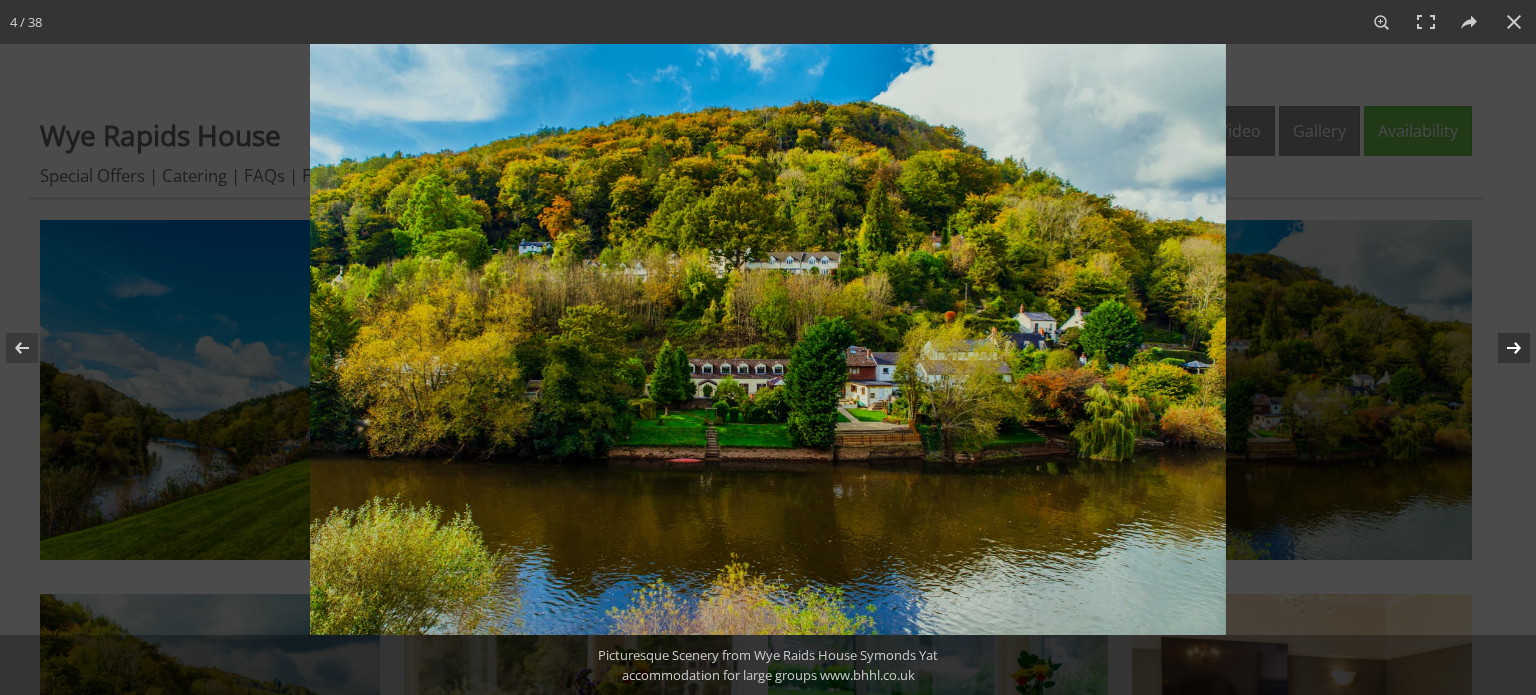 click at bounding box center [1501, 348] 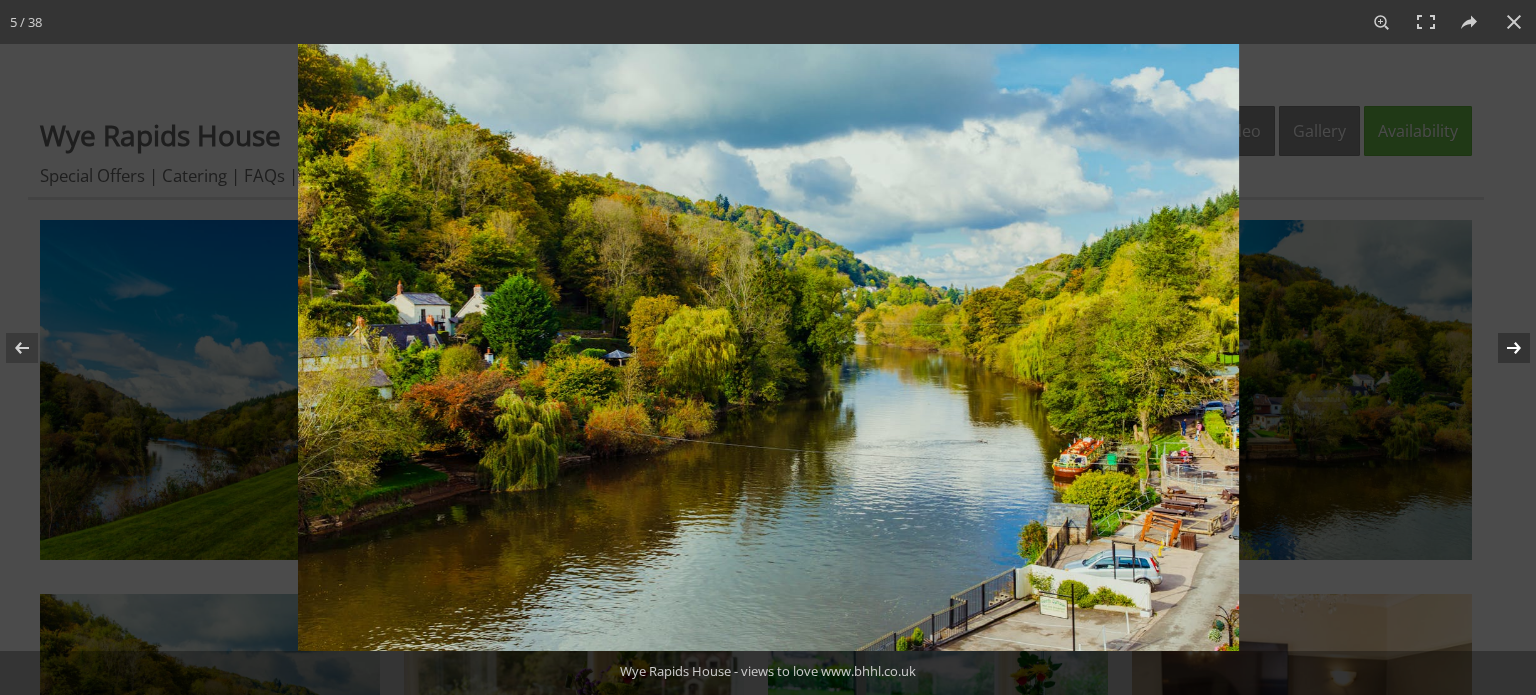 click at bounding box center (1501, 348) 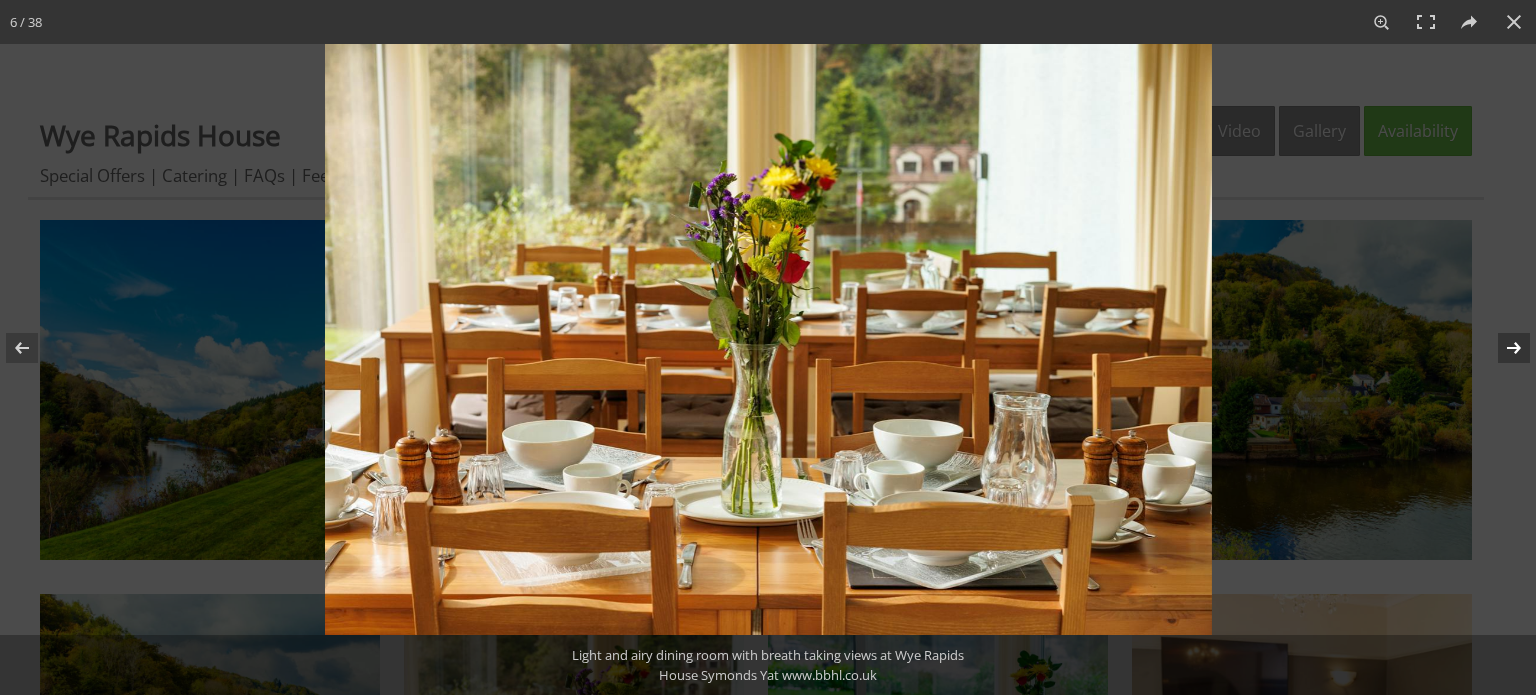 click at bounding box center [1501, 348] 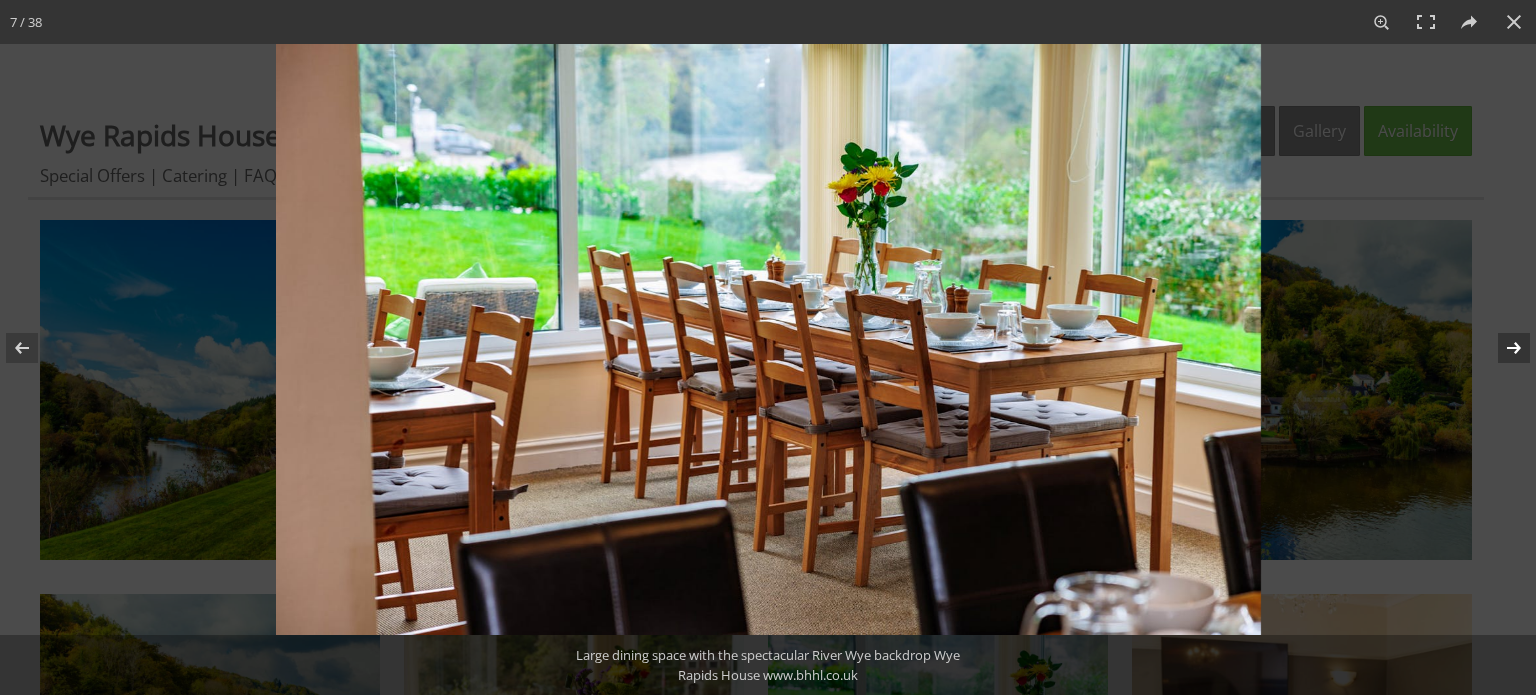 click at bounding box center (1501, 348) 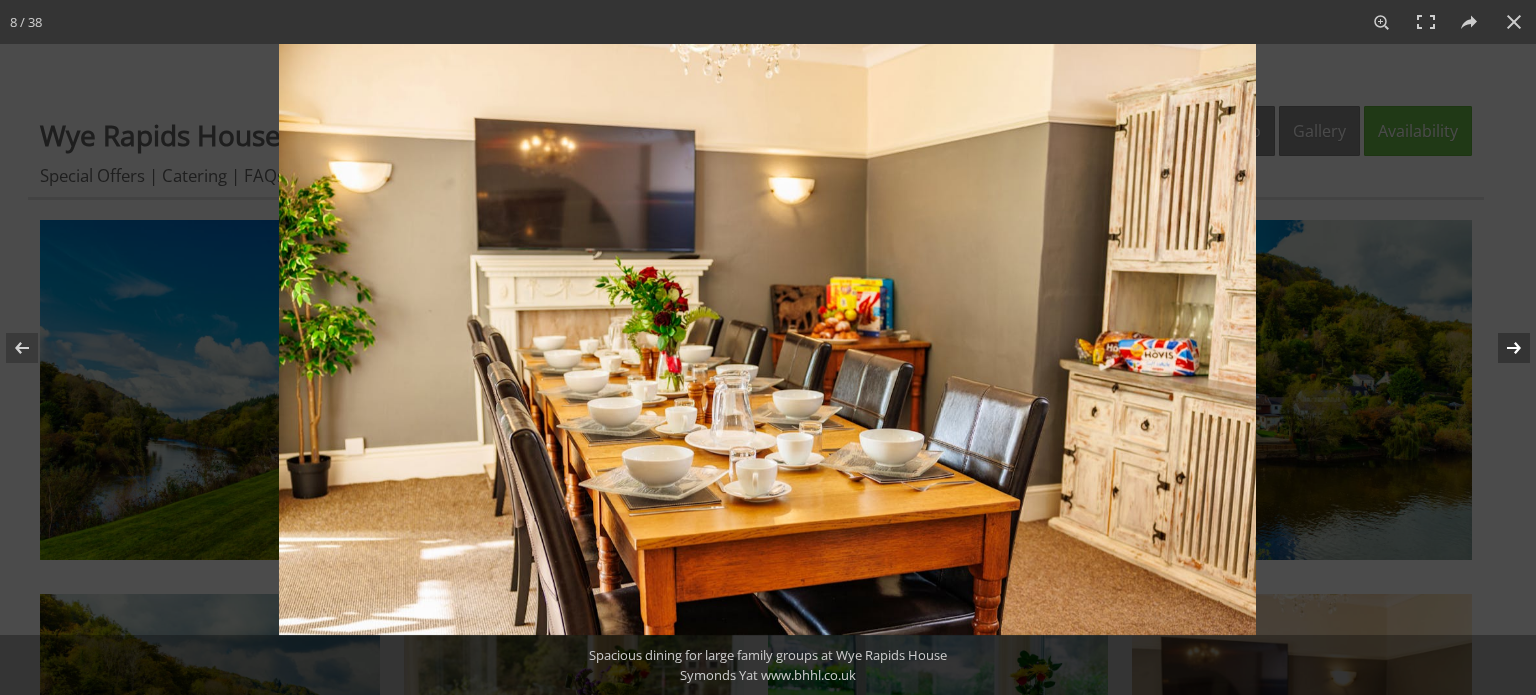 click at bounding box center (1501, 348) 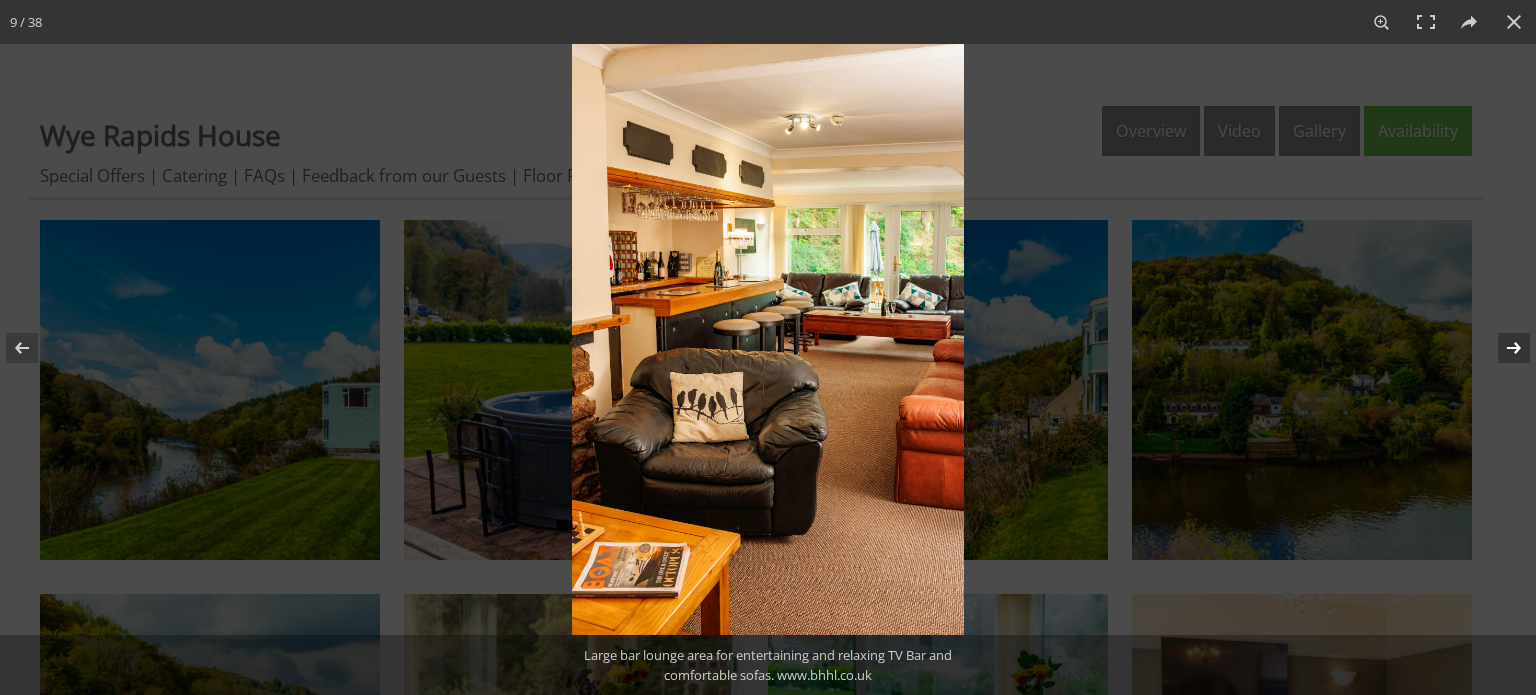 click at bounding box center (1501, 348) 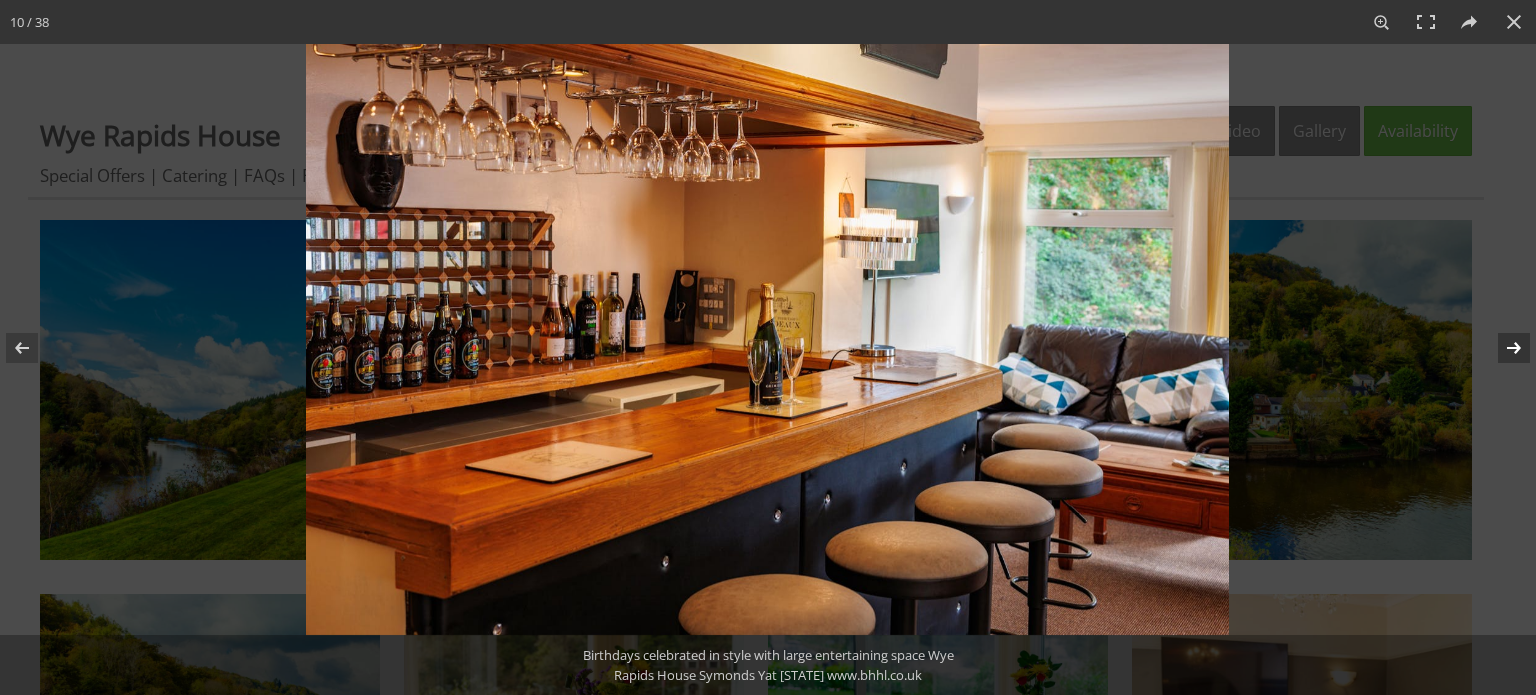 click at bounding box center [1501, 348] 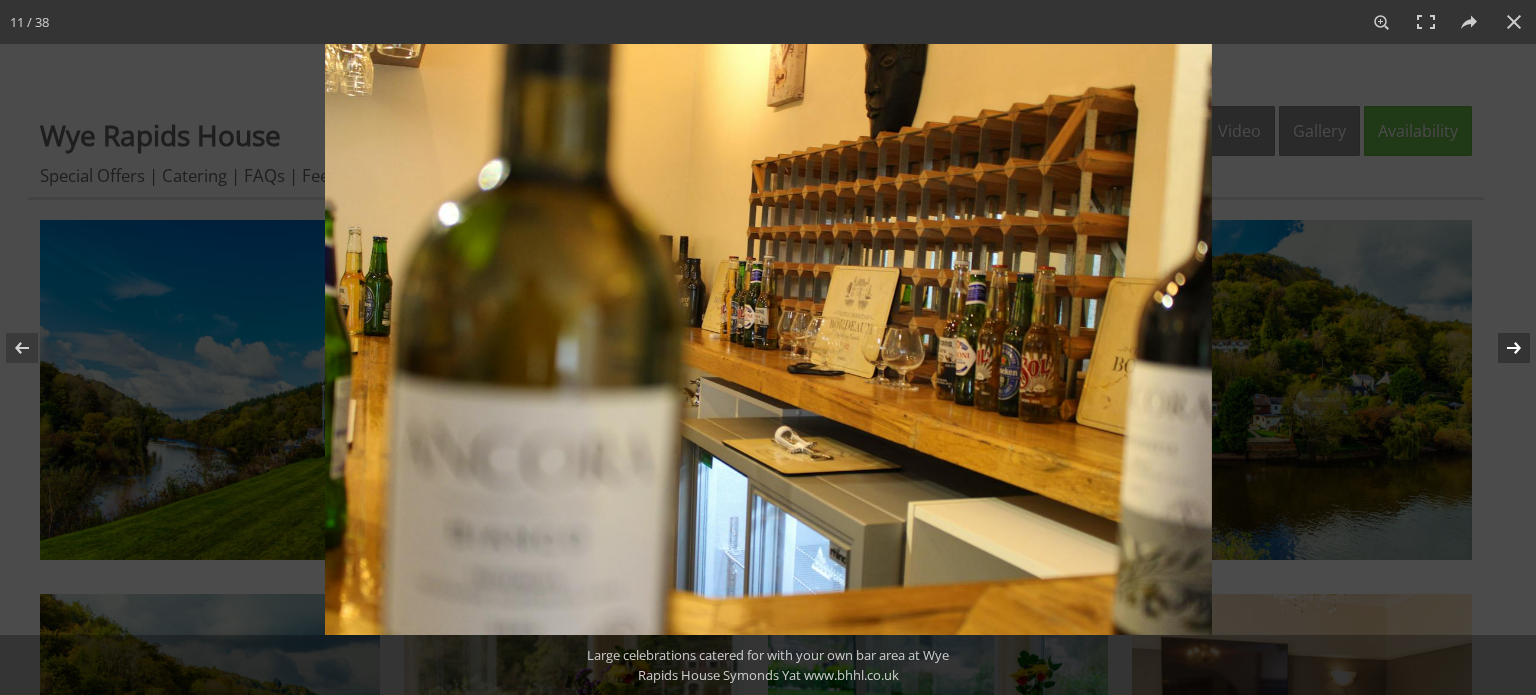 click at bounding box center [1501, 348] 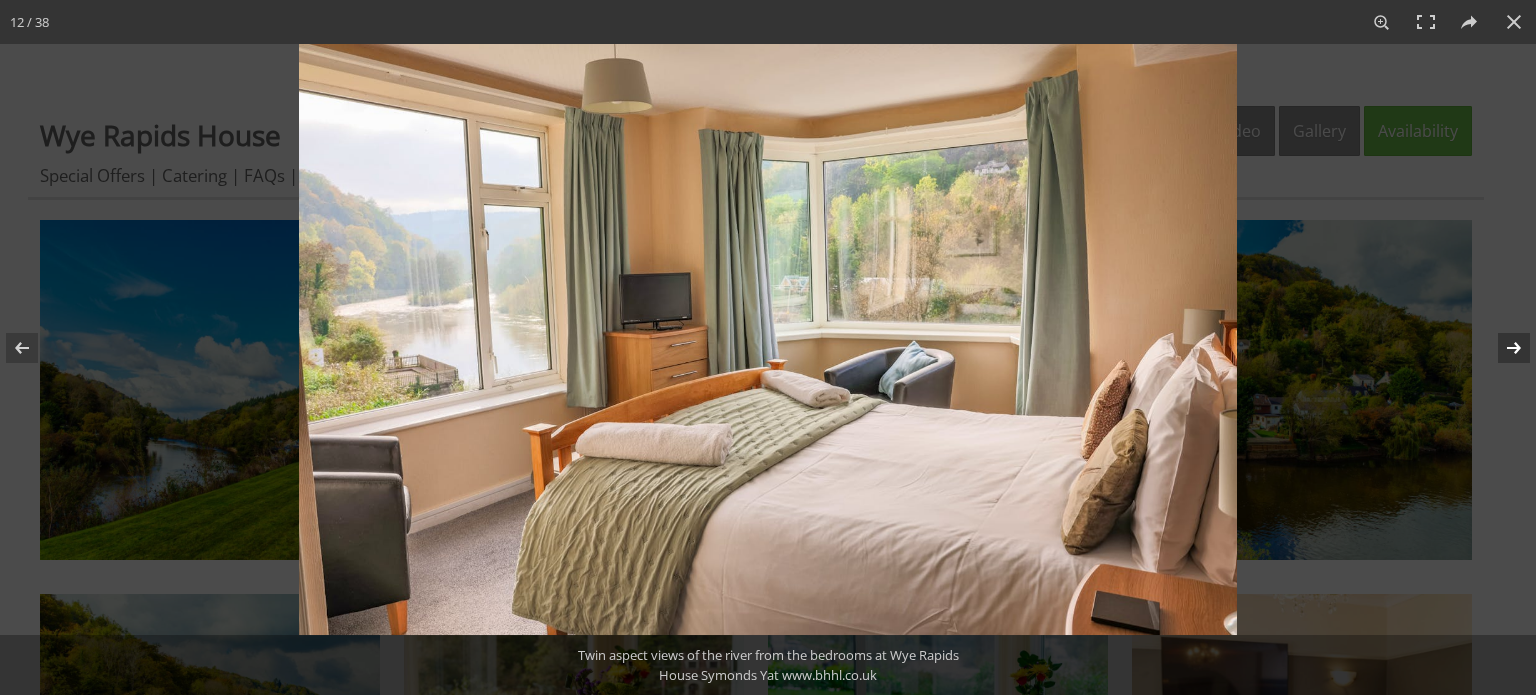 click at bounding box center (1501, 348) 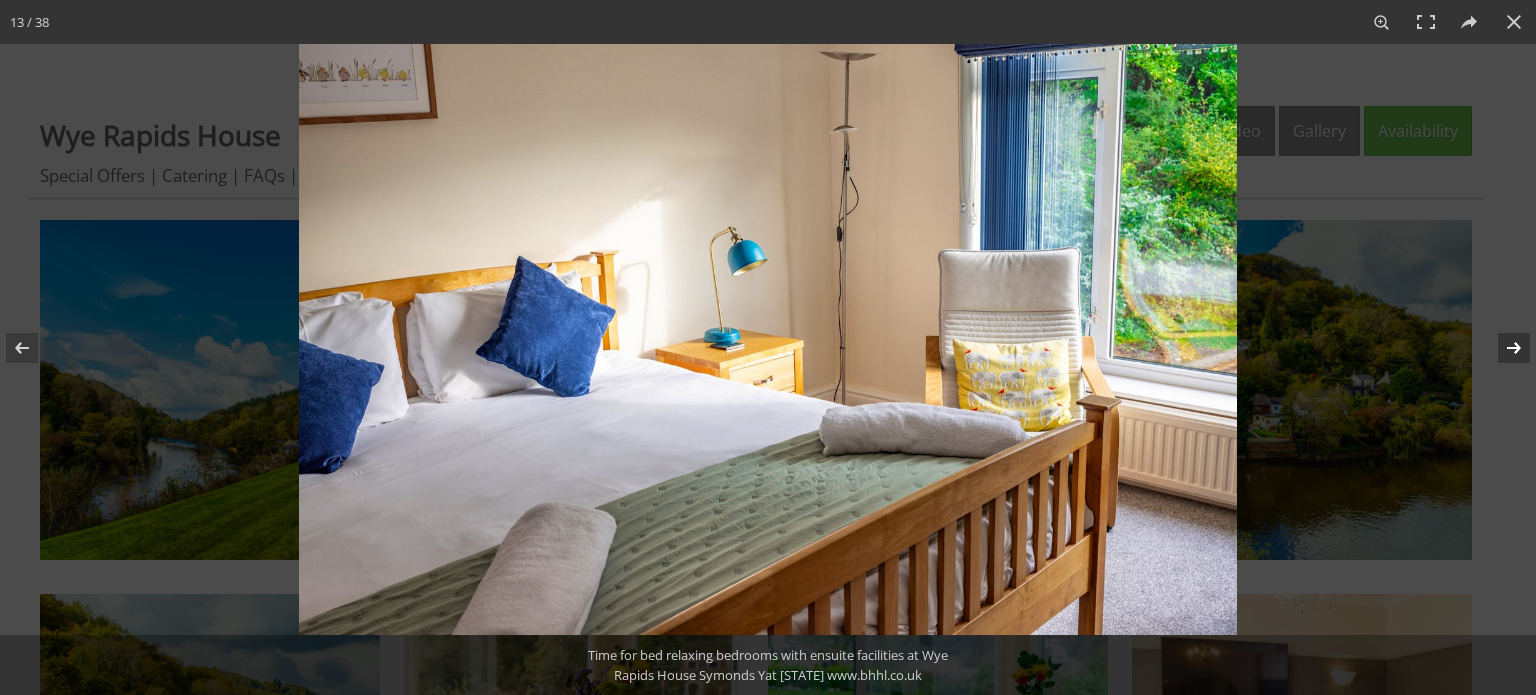 click at bounding box center (1501, 348) 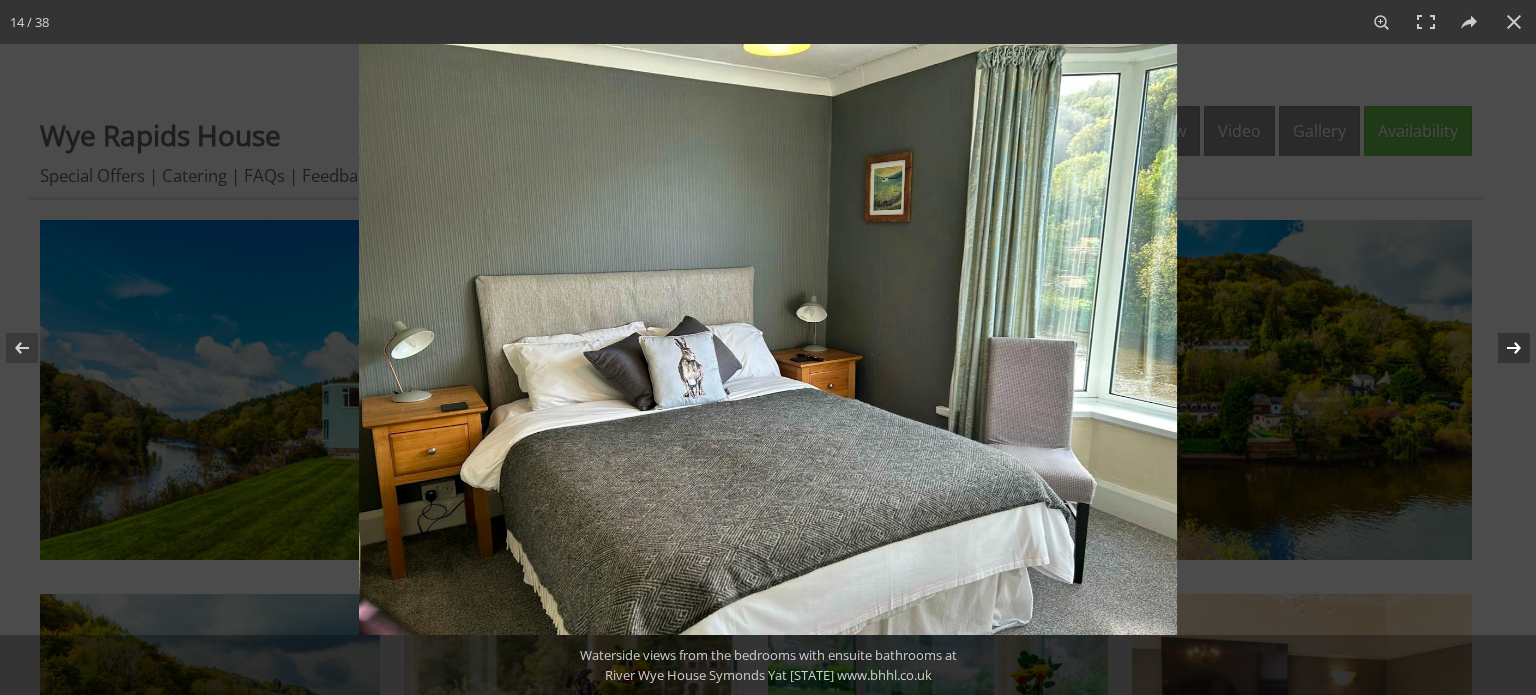 click at bounding box center [1501, 348] 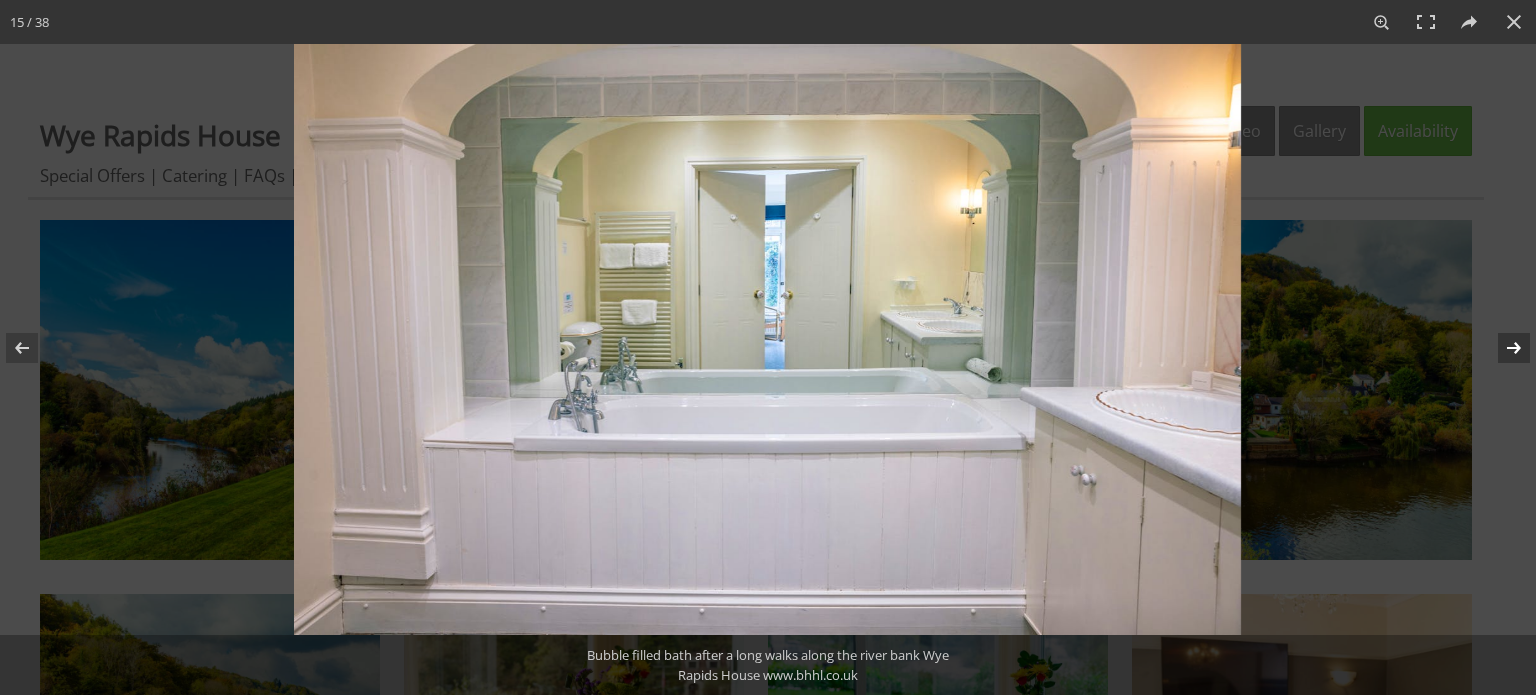 click at bounding box center (1501, 348) 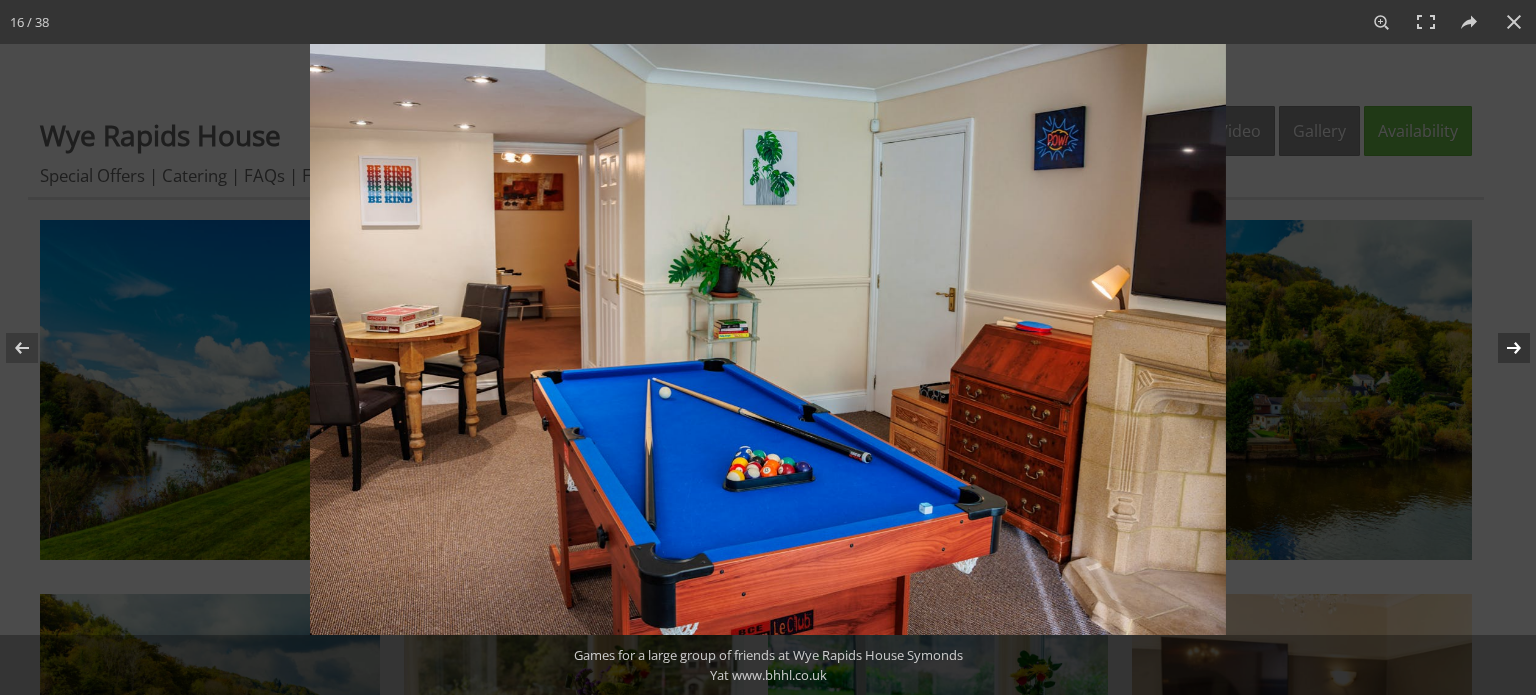 click at bounding box center [1501, 348] 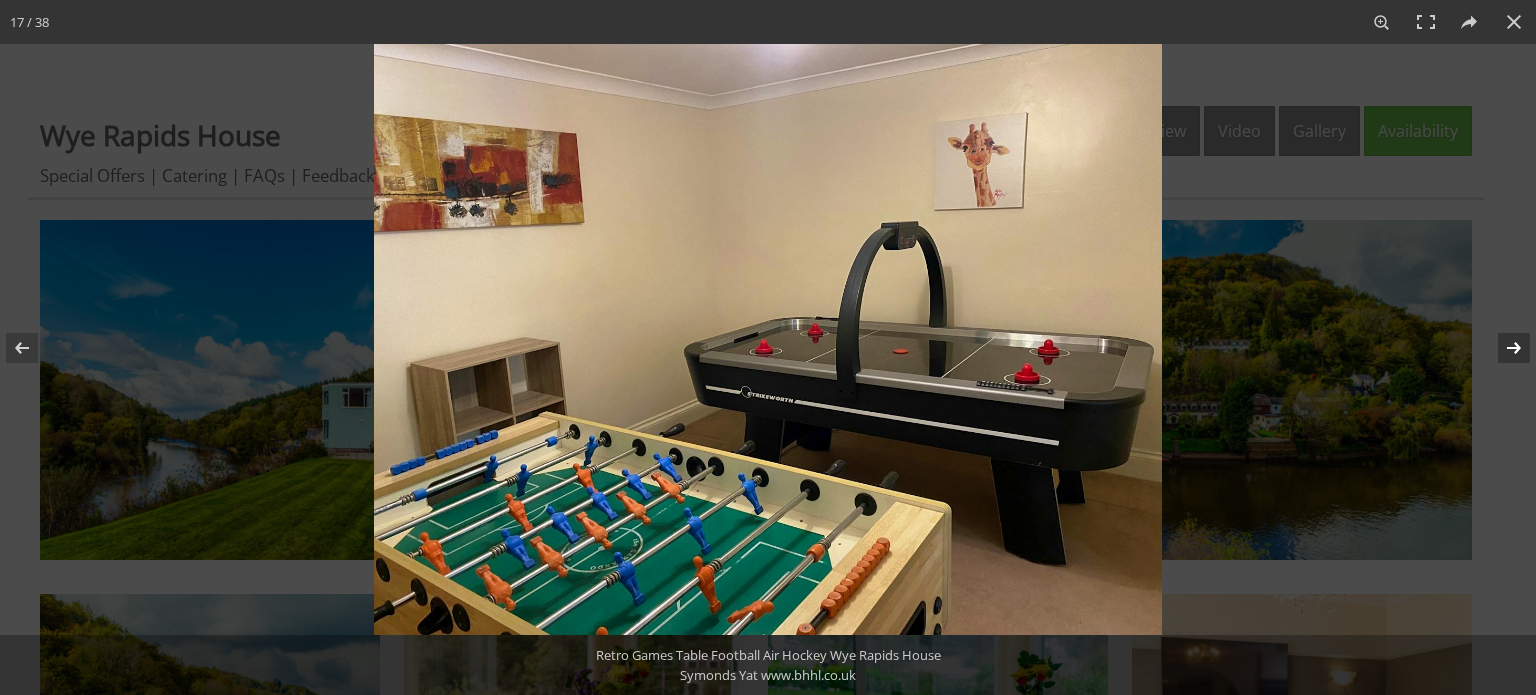 click at bounding box center [1501, 348] 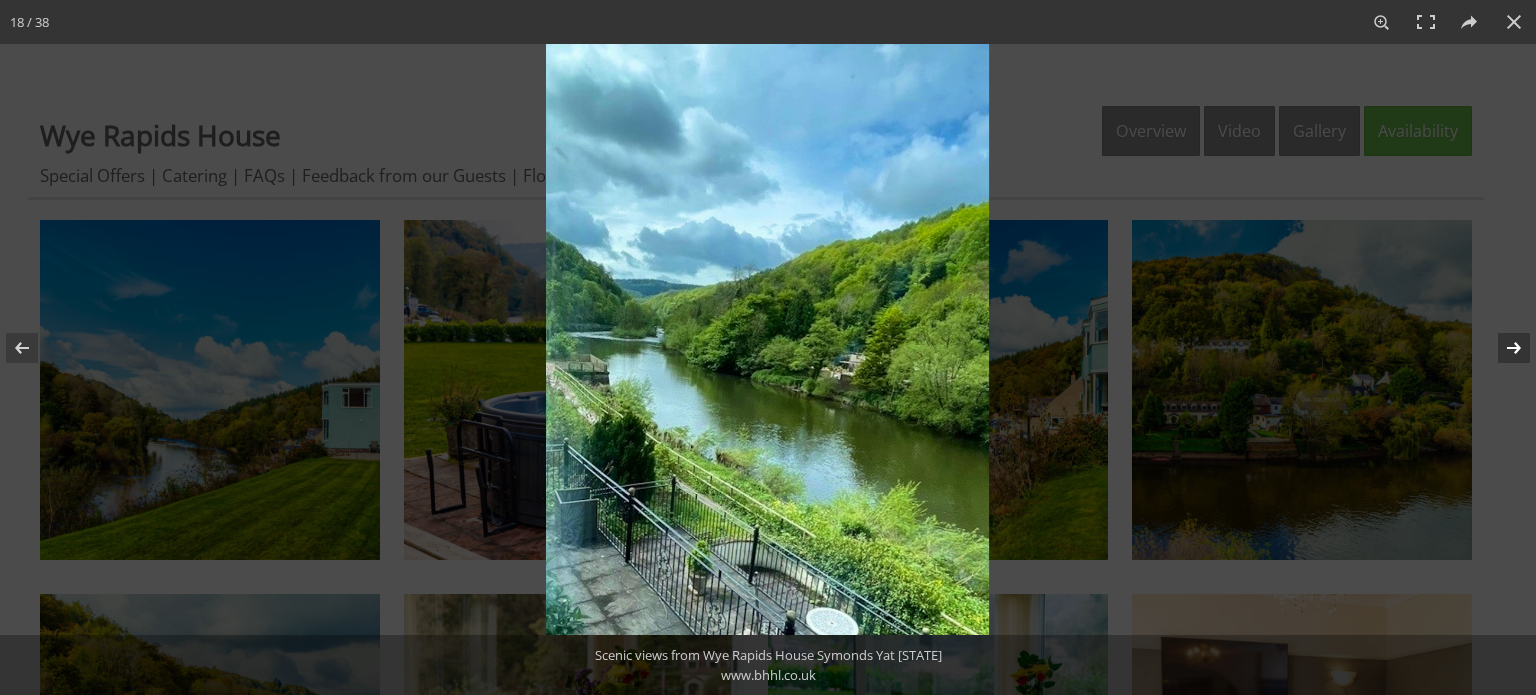 click at bounding box center [1501, 348] 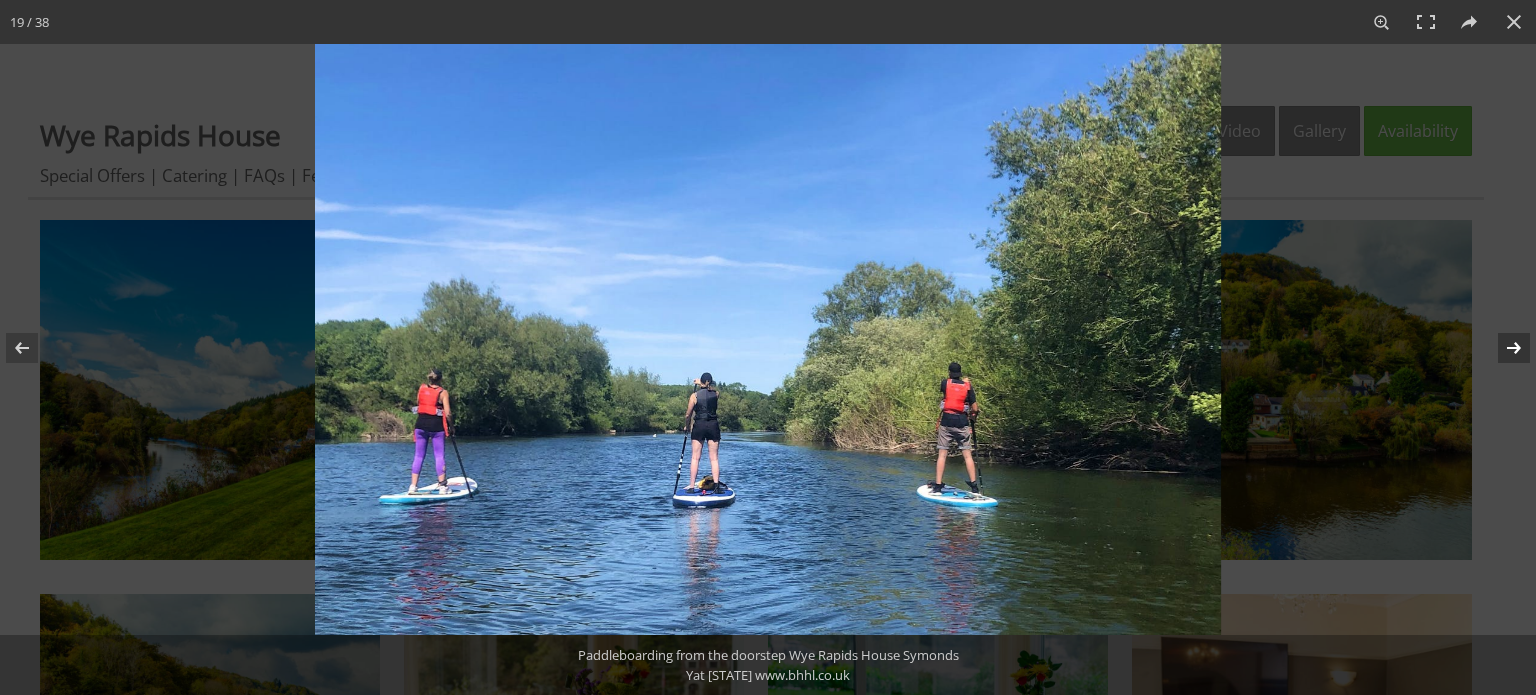 click at bounding box center (1501, 348) 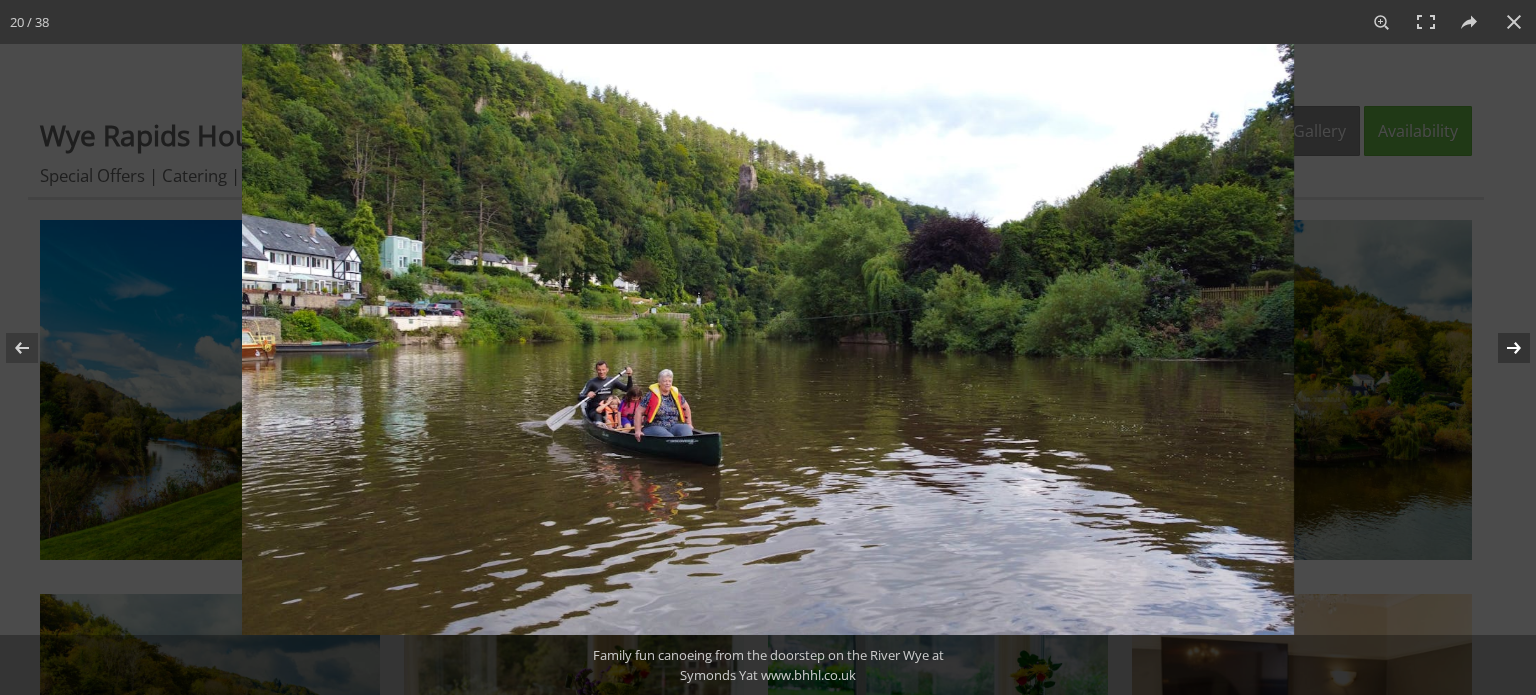 click at bounding box center (1501, 348) 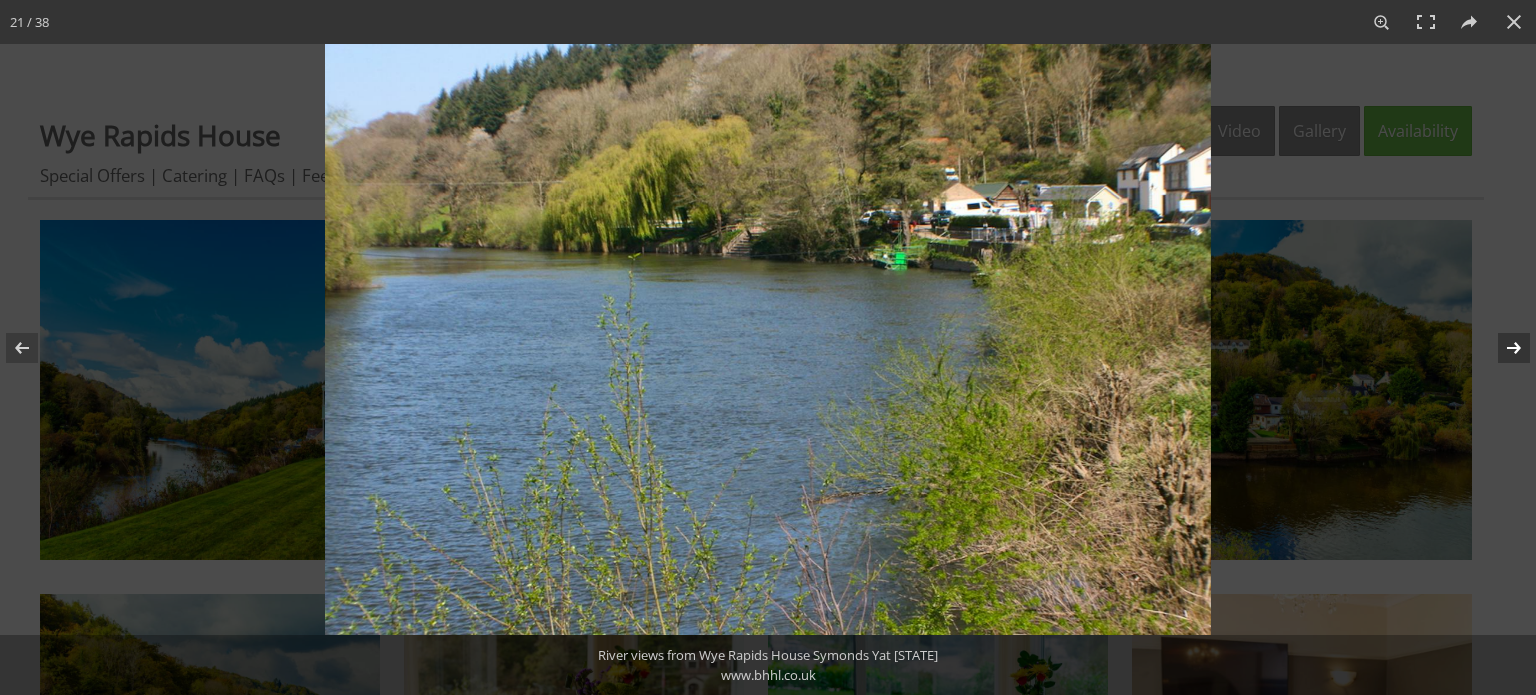 click at bounding box center (1501, 348) 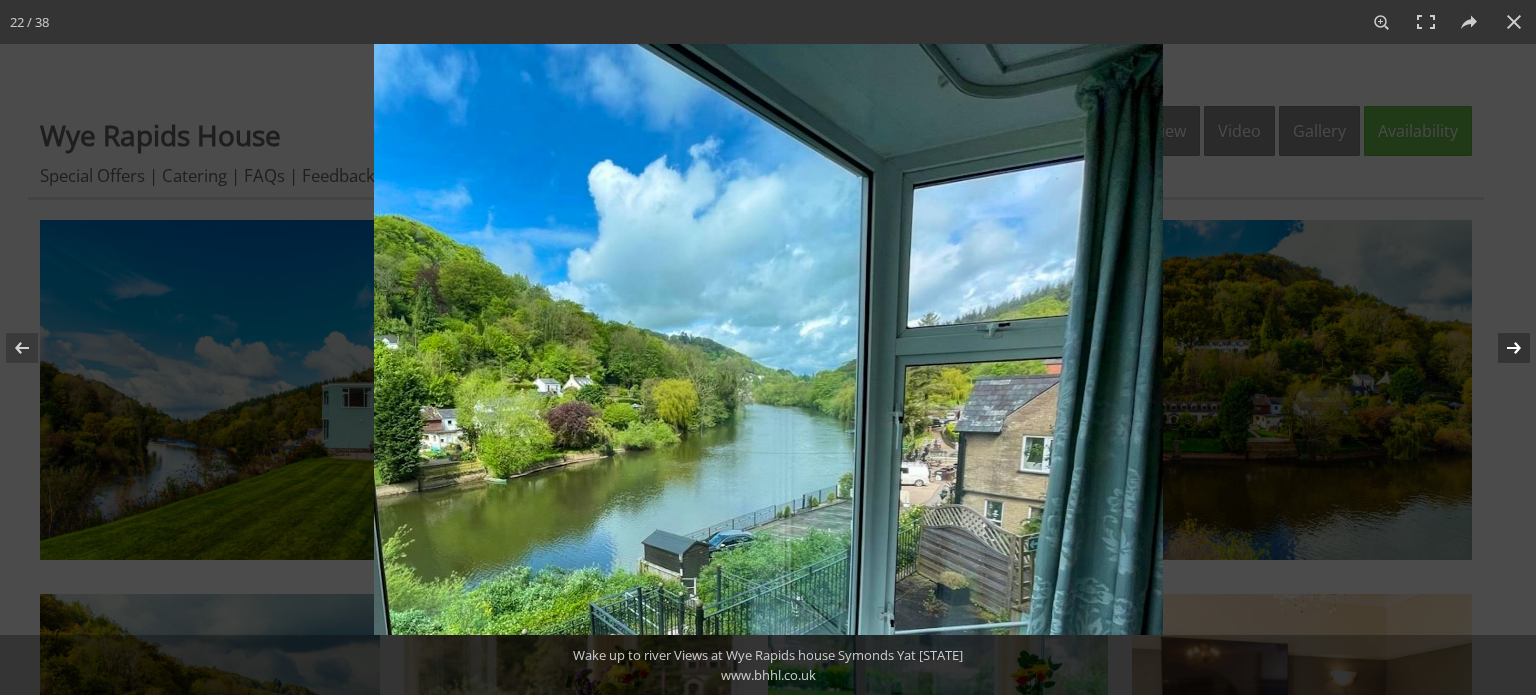 click at bounding box center (1501, 348) 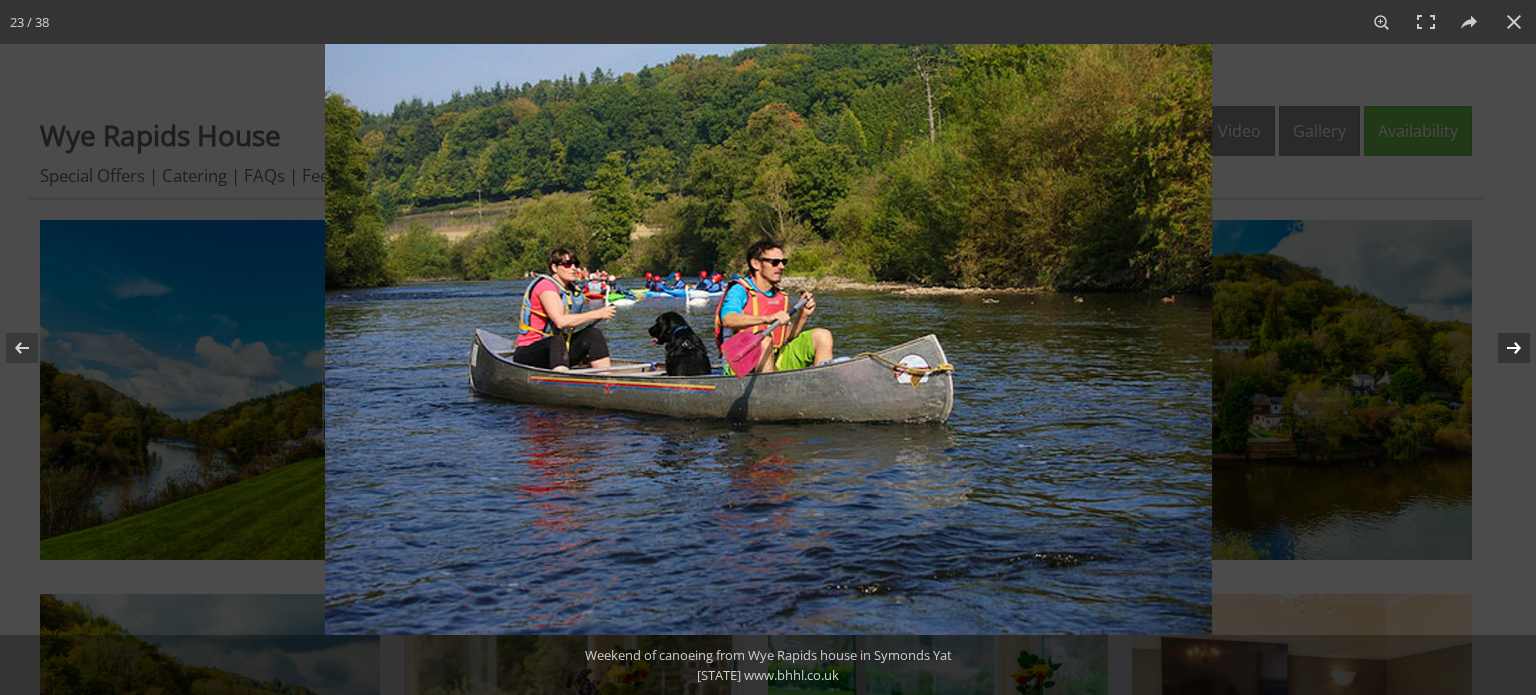 click at bounding box center [1501, 348] 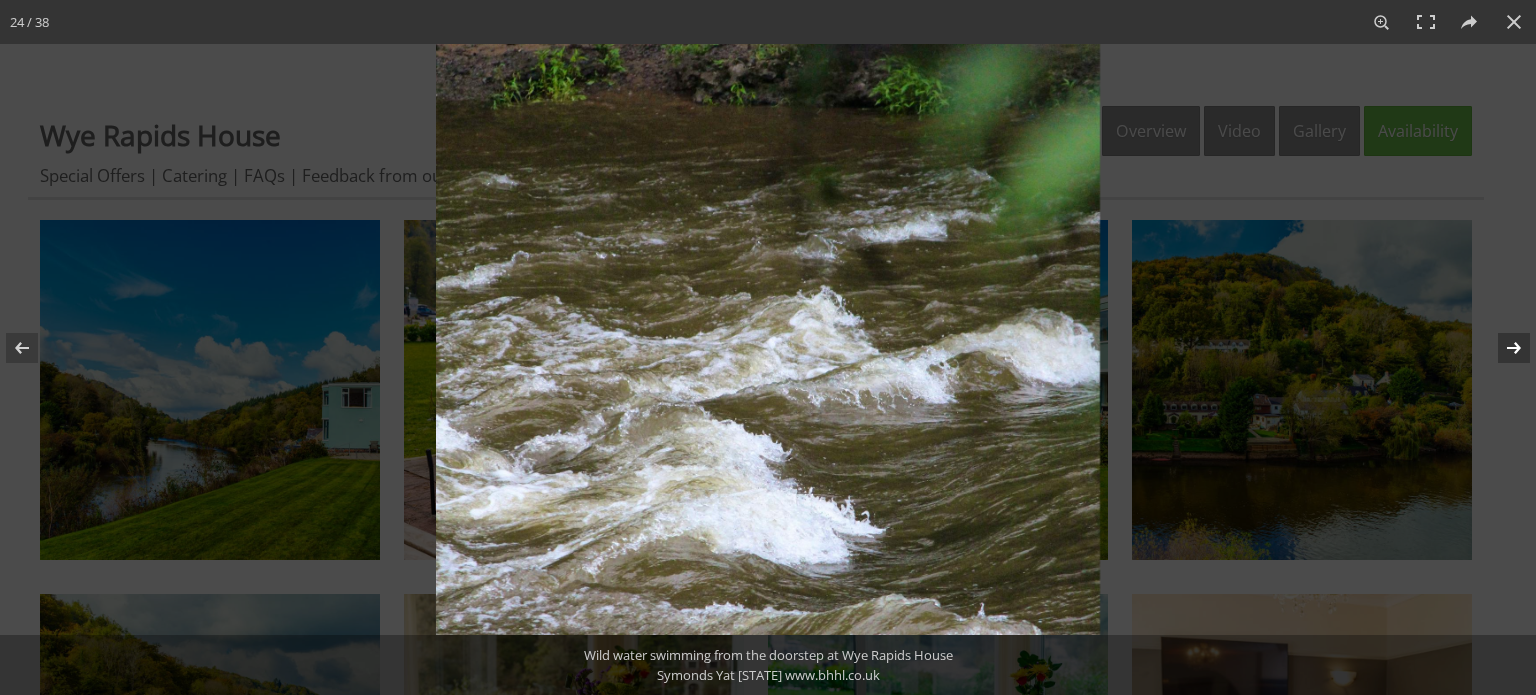click at bounding box center [1501, 348] 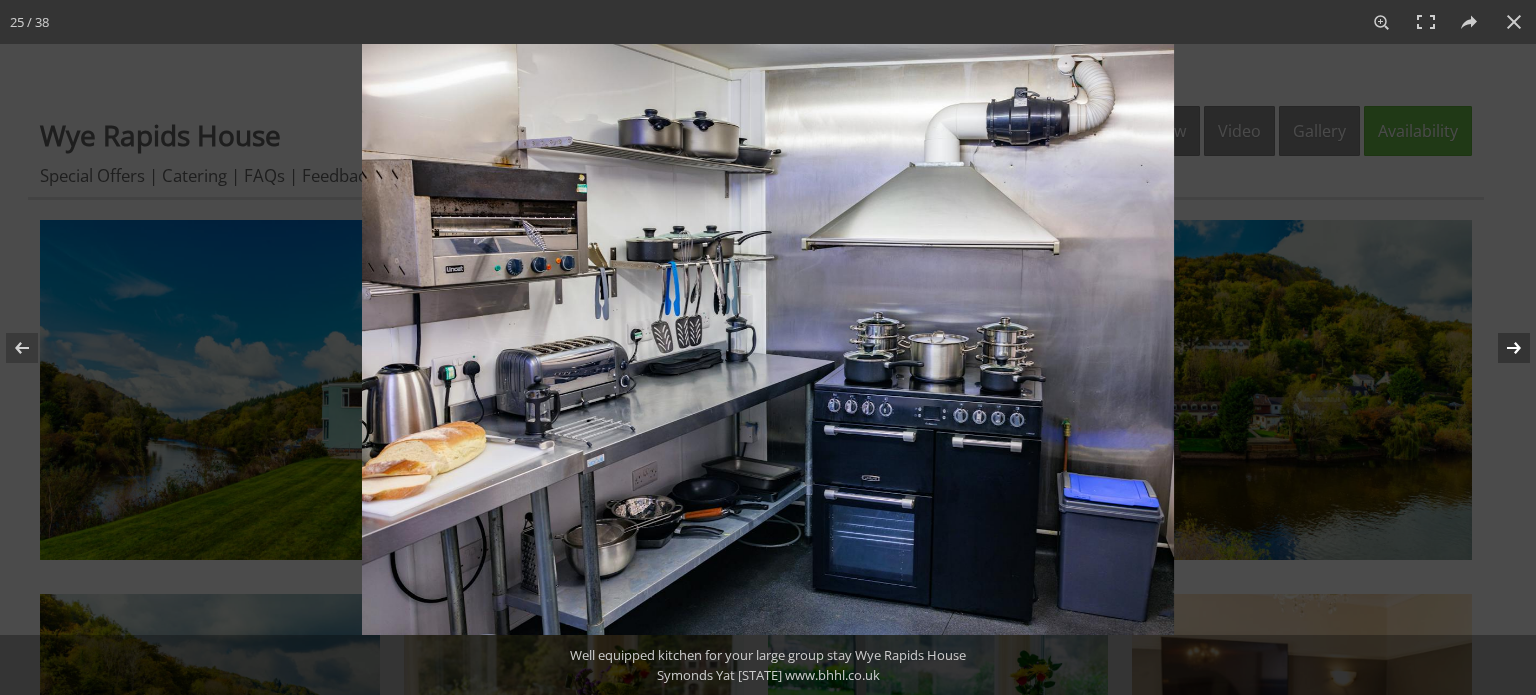 click at bounding box center (1501, 348) 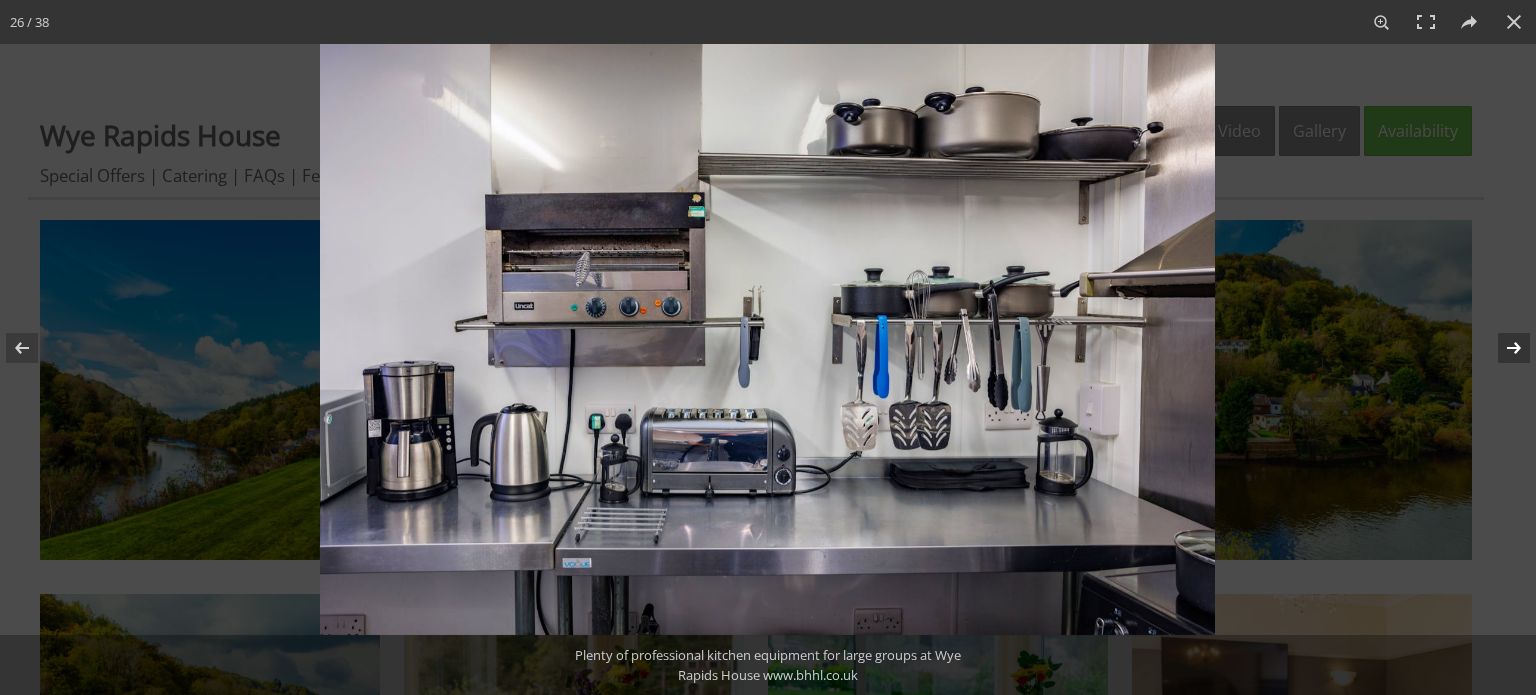 click at bounding box center [1501, 348] 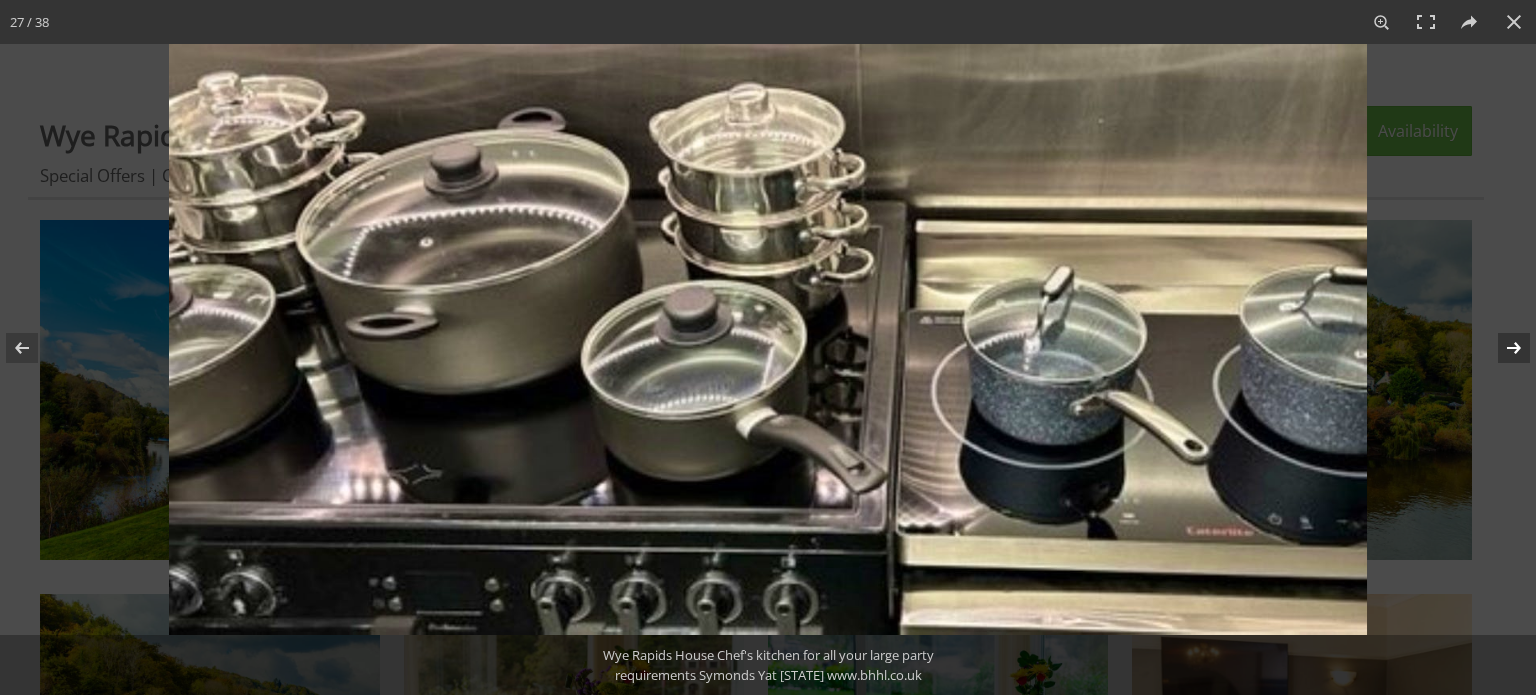 click at bounding box center [1501, 348] 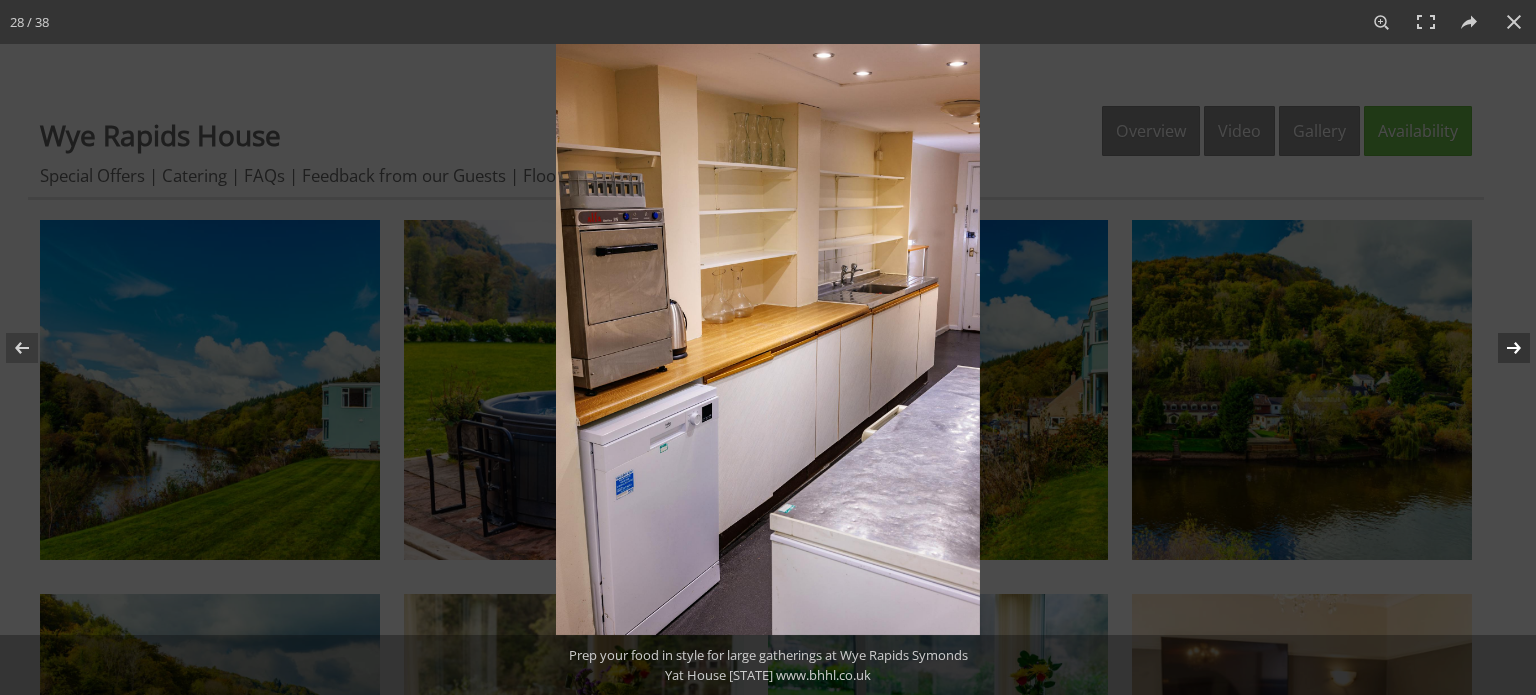 click at bounding box center [1501, 348] 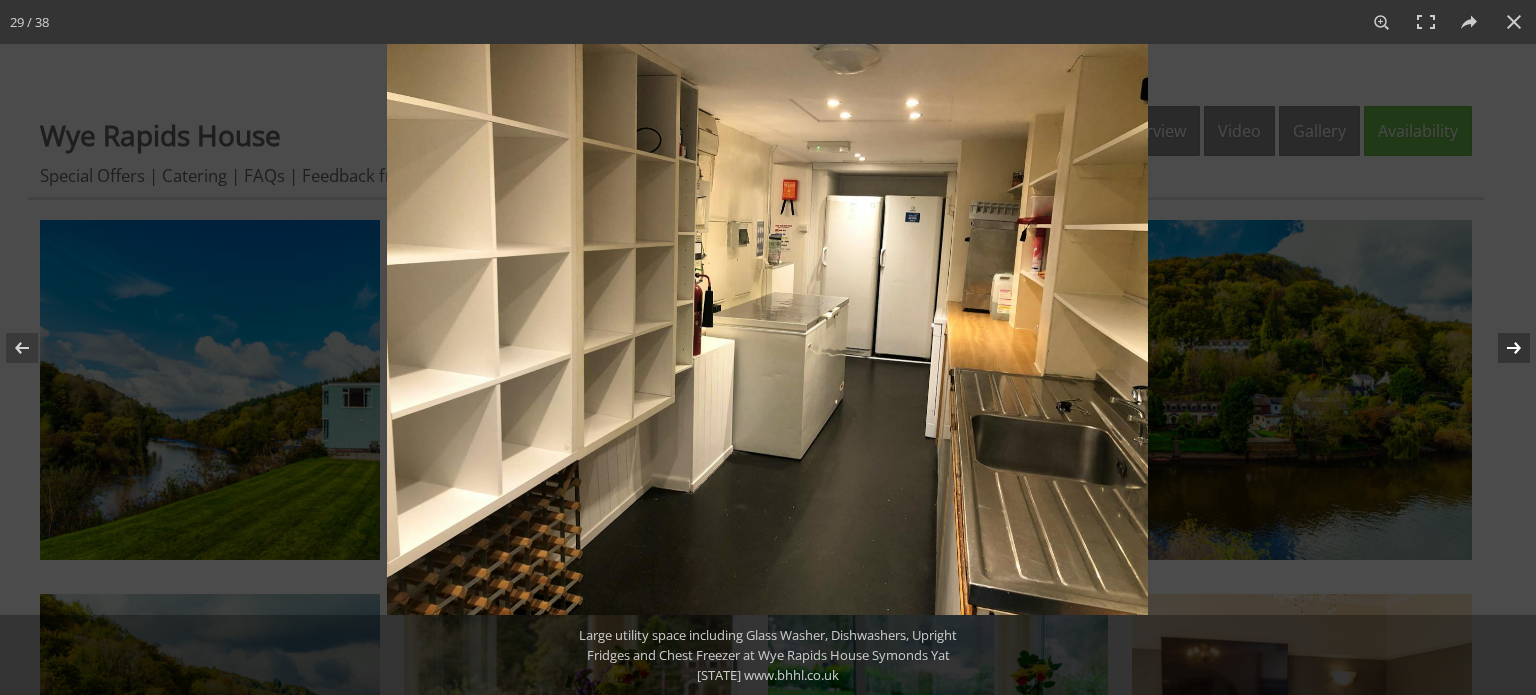 click at bounding box center (1501, 348) 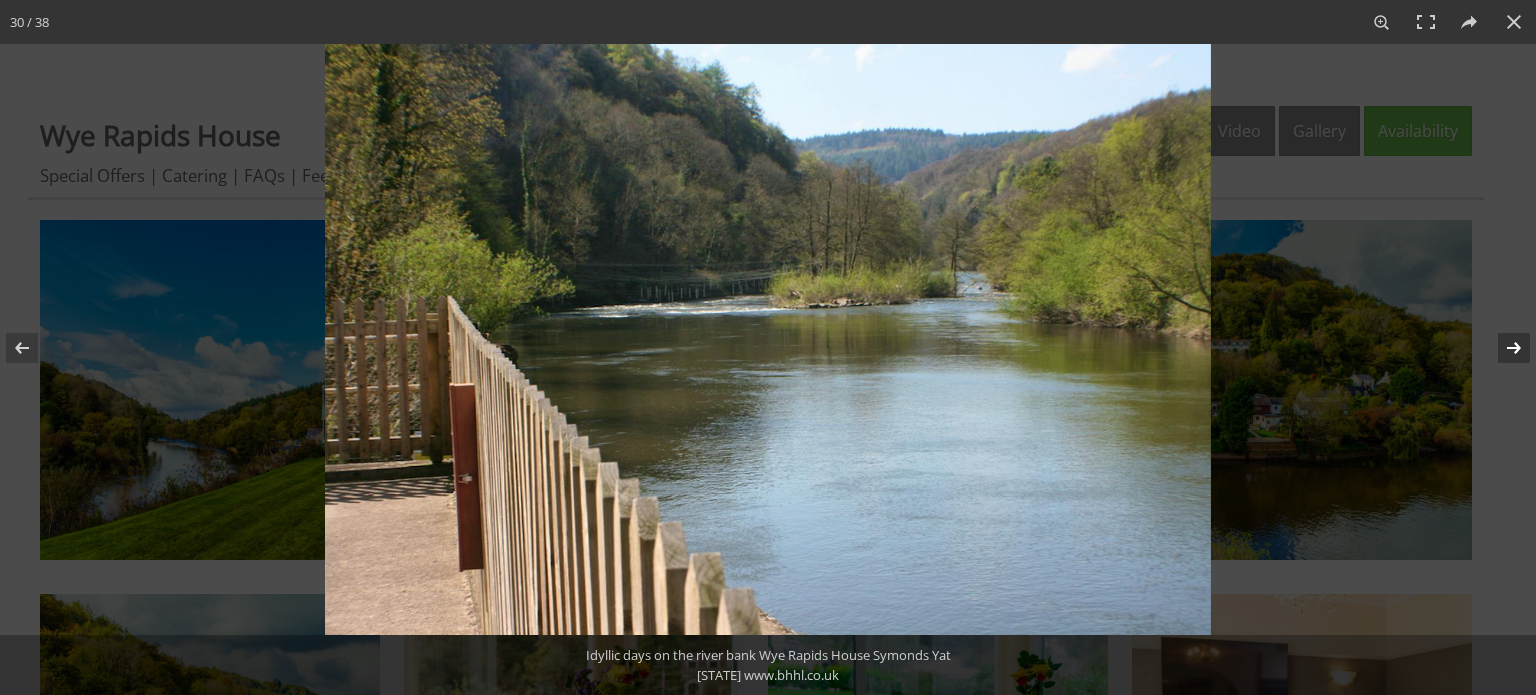 click at bounding box center [1501, 348] 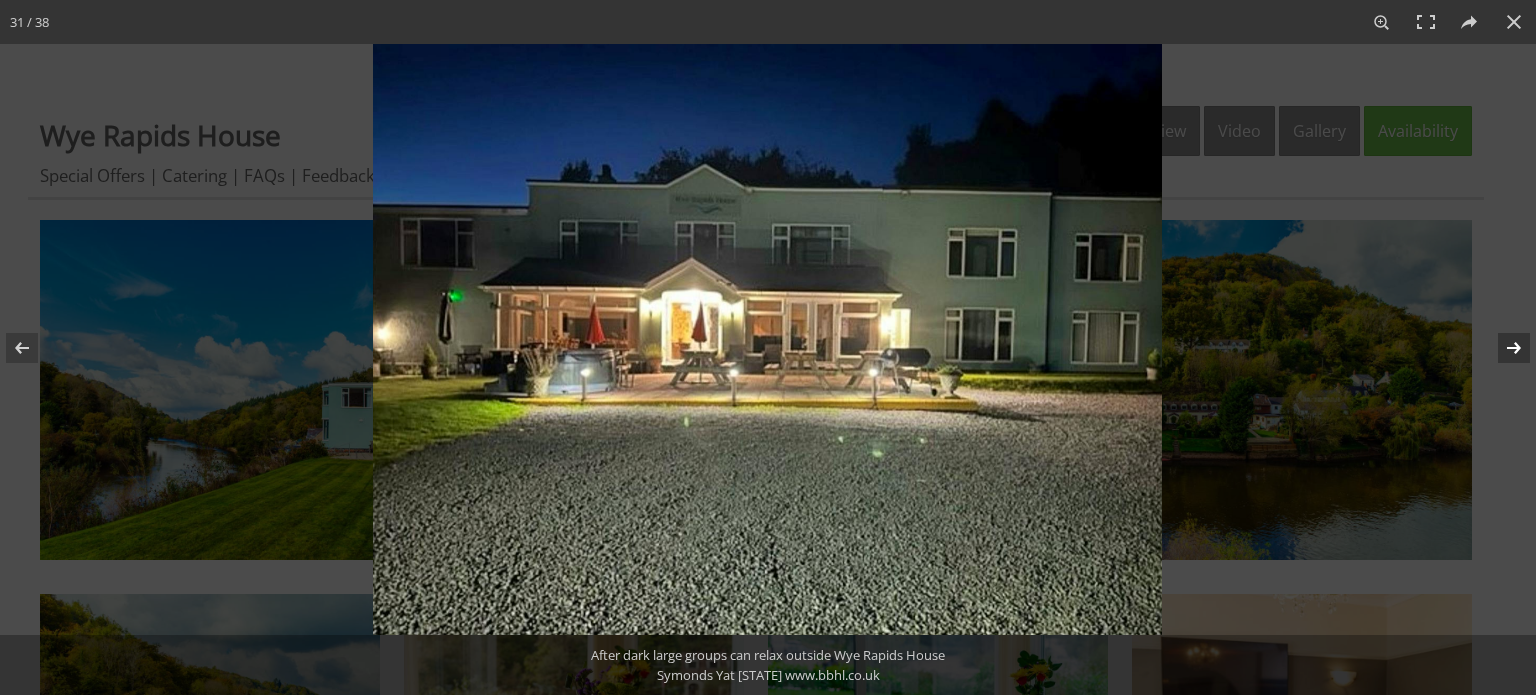 click at bounding box center (1501, 348) 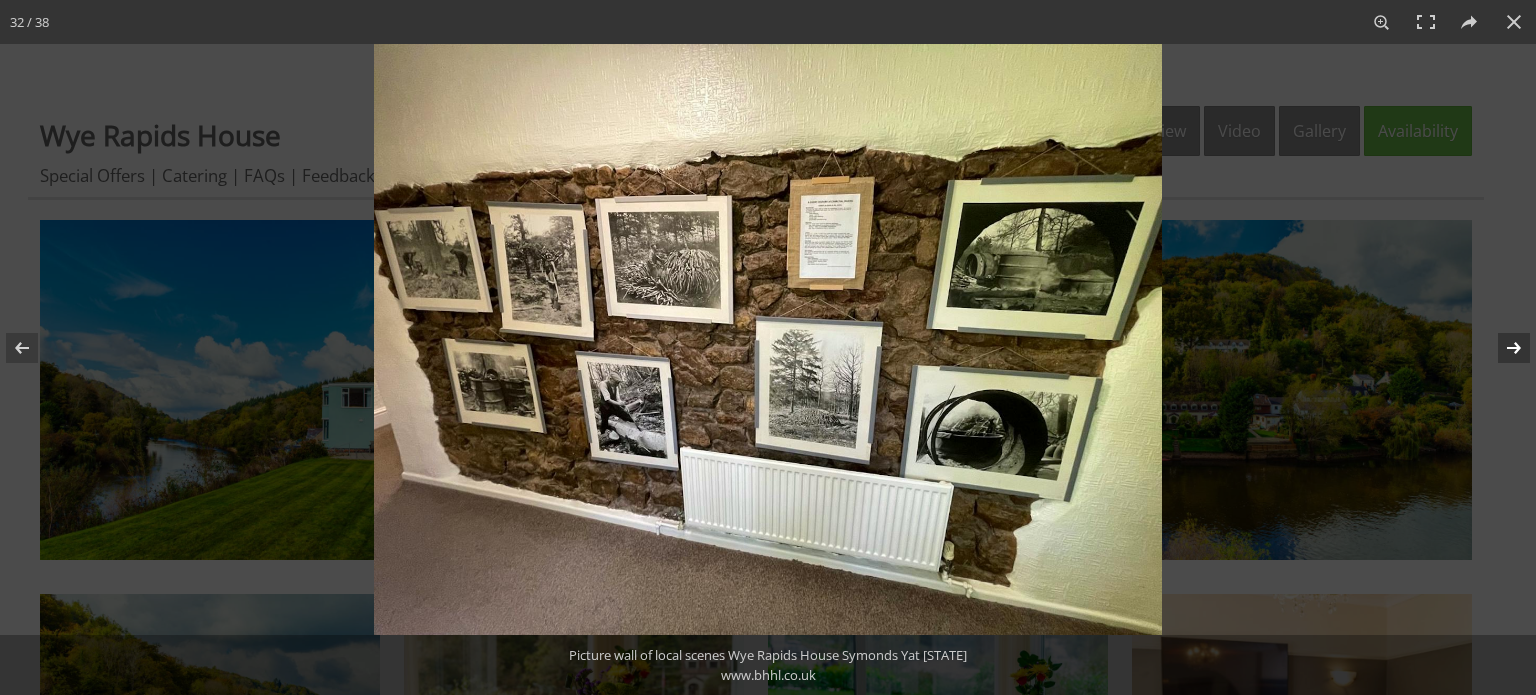 click at bounding box center (1501, 348) 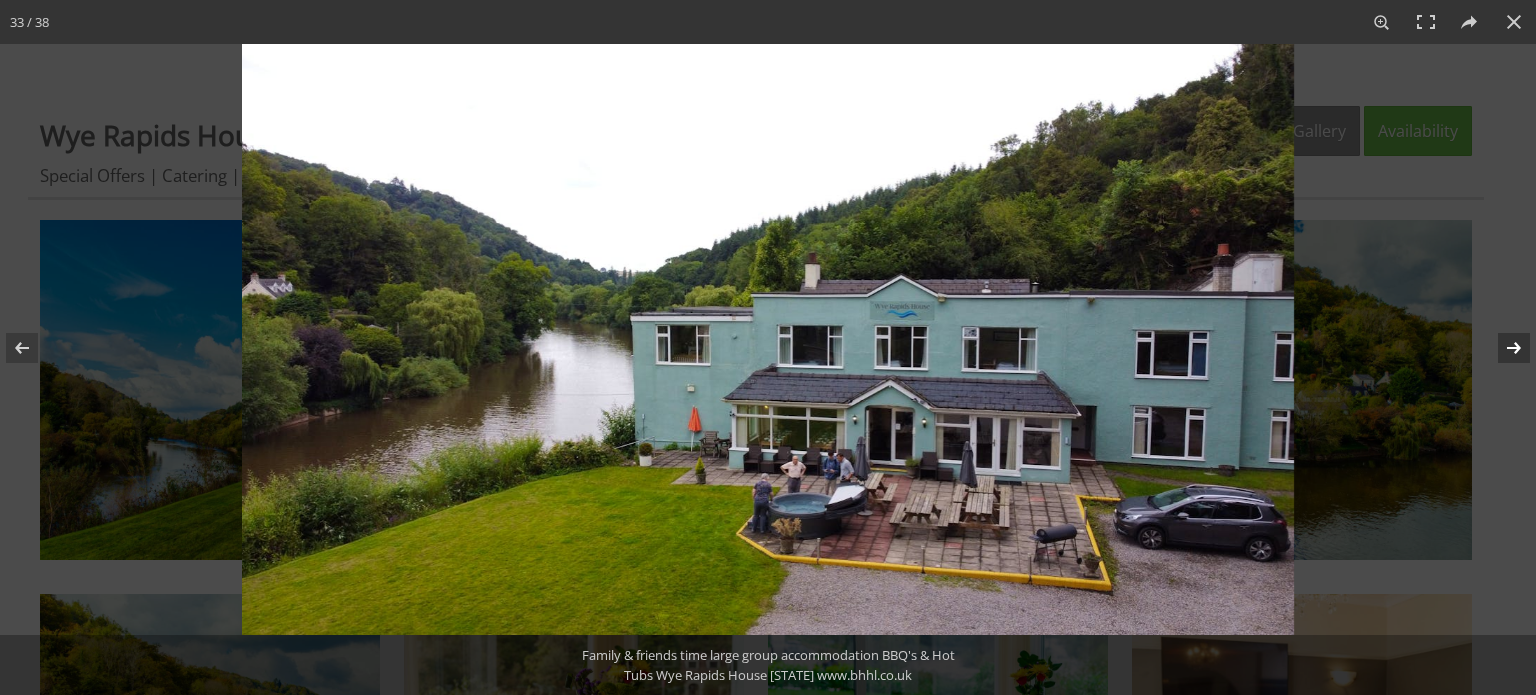 click at bounding box center (1501, 348) 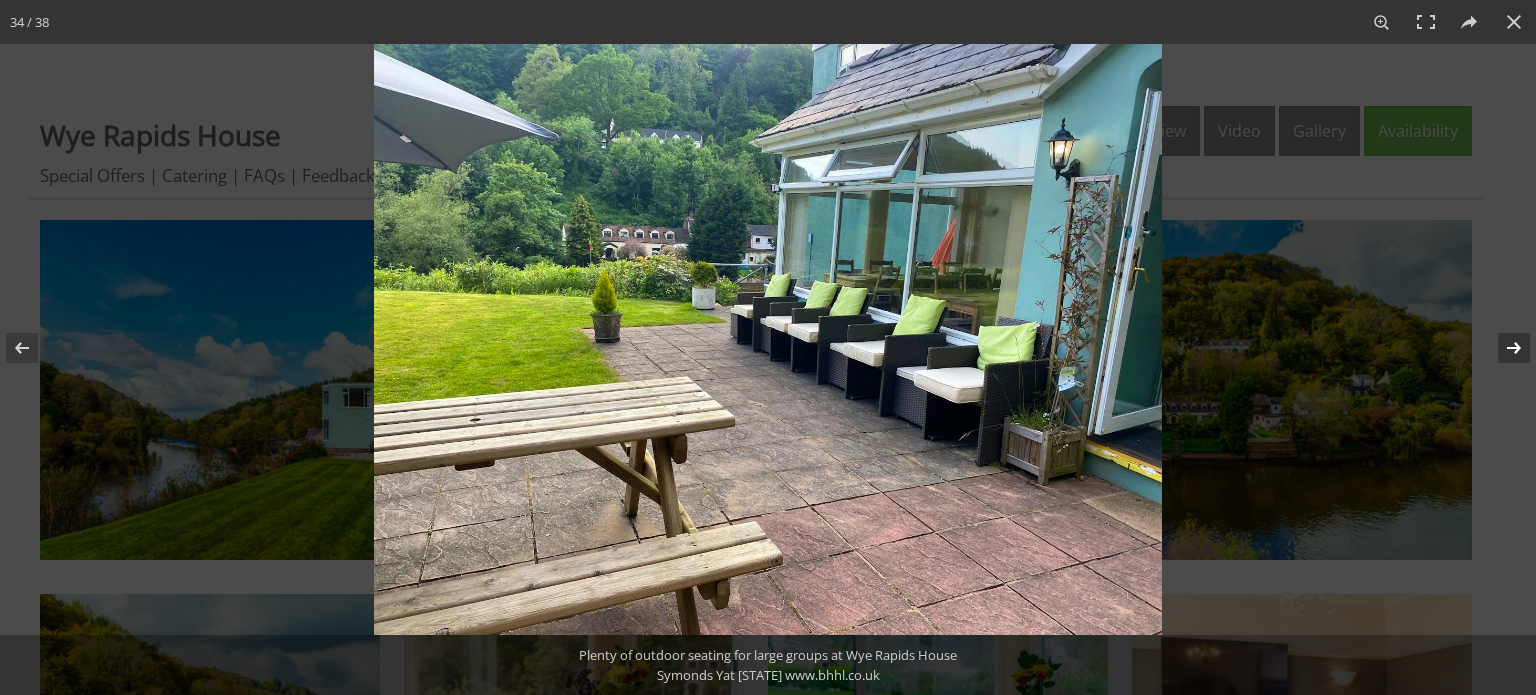 click at bounding box center (1501, 348) 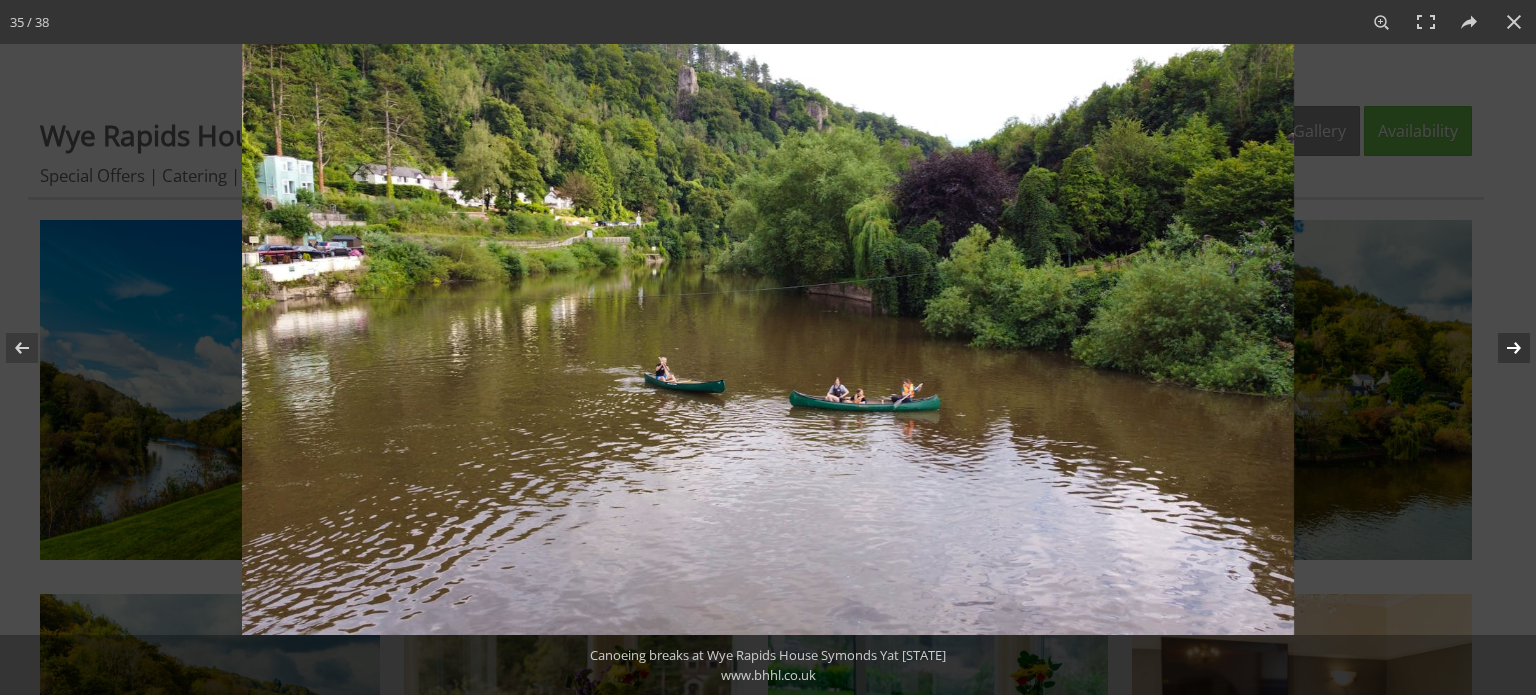 click at bounding box center (1501, 348) 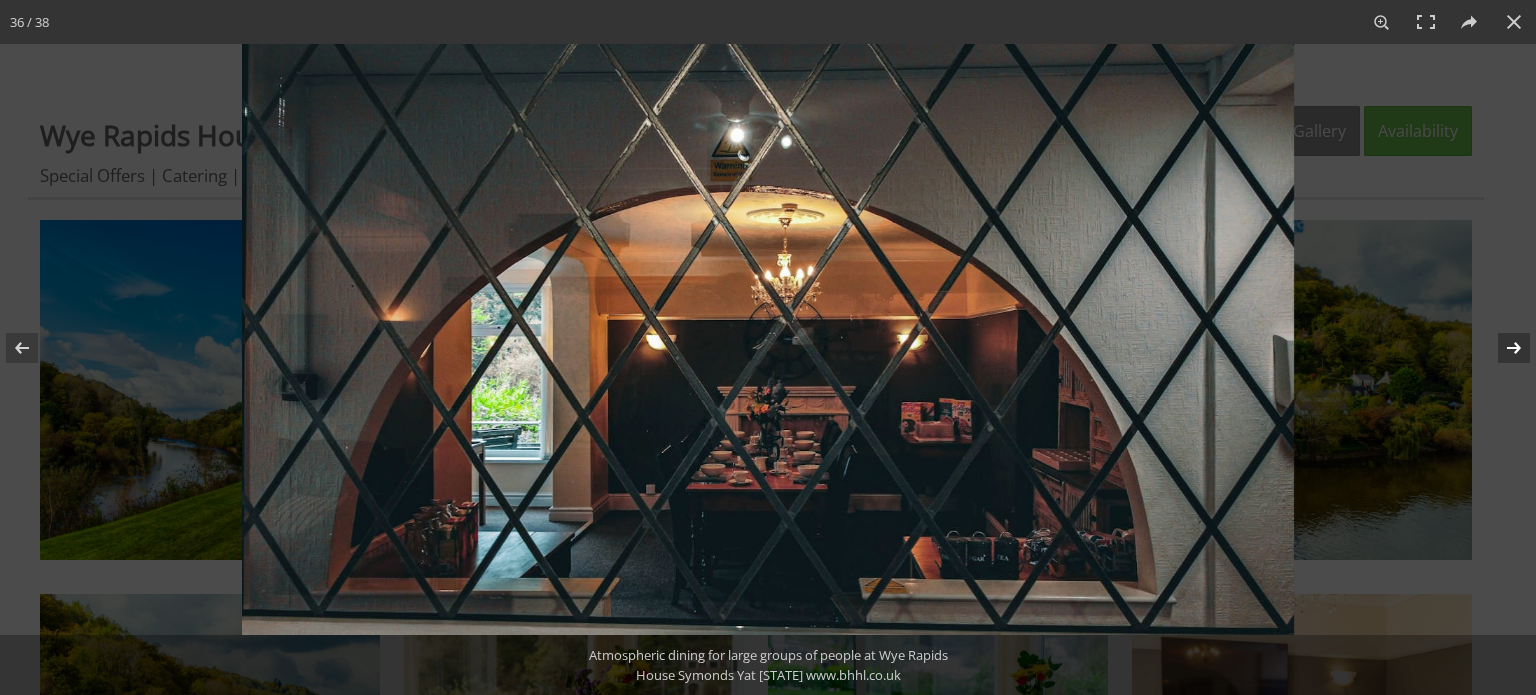 click at bounding box center [1501, 348] 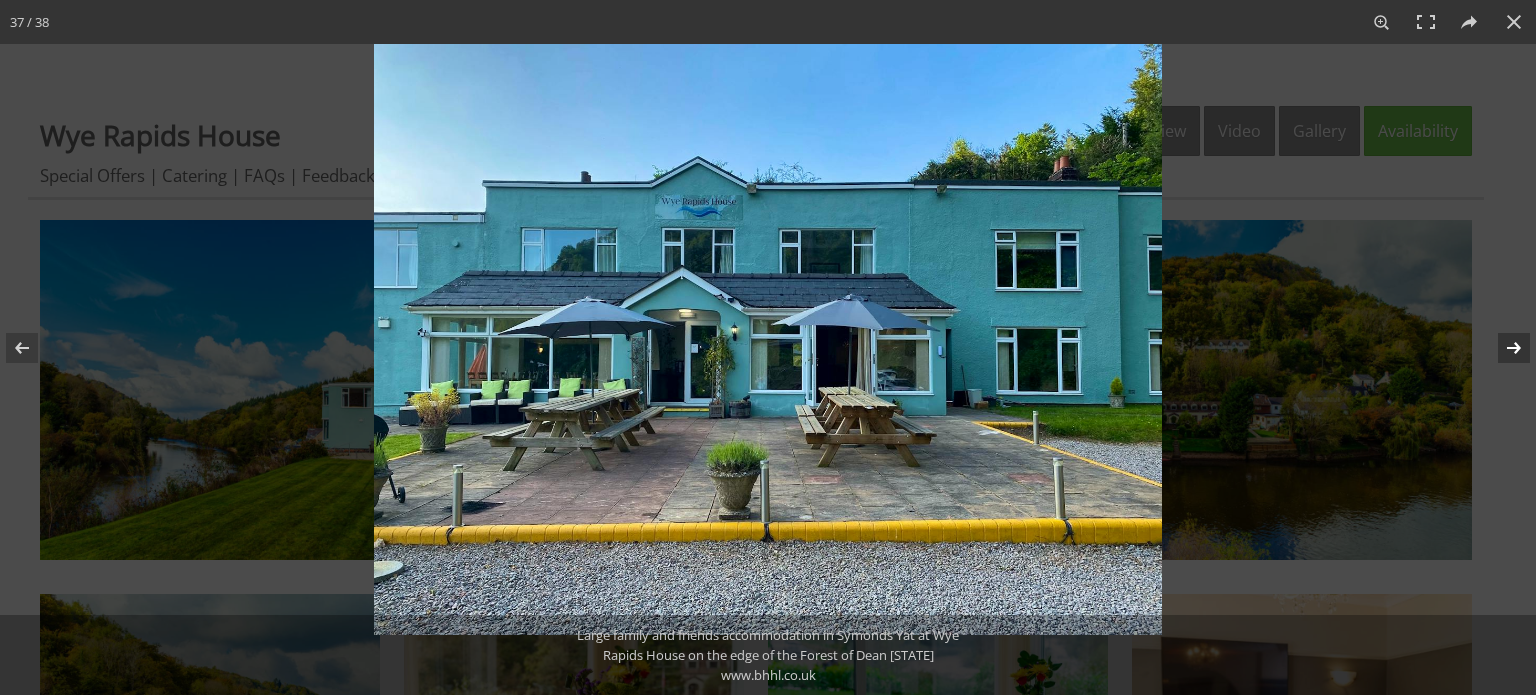 click at bounding box center (1501, 348) 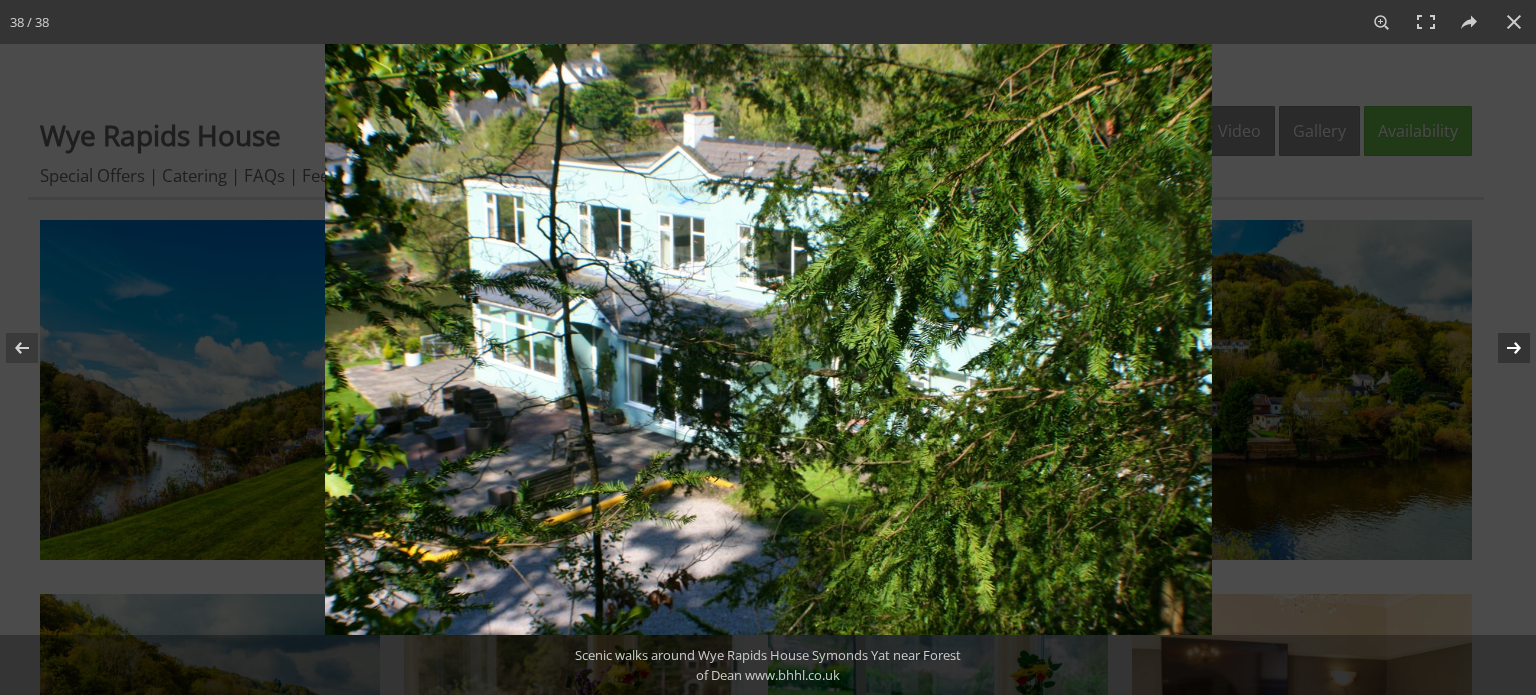 click at bounding box center [1501, 348] 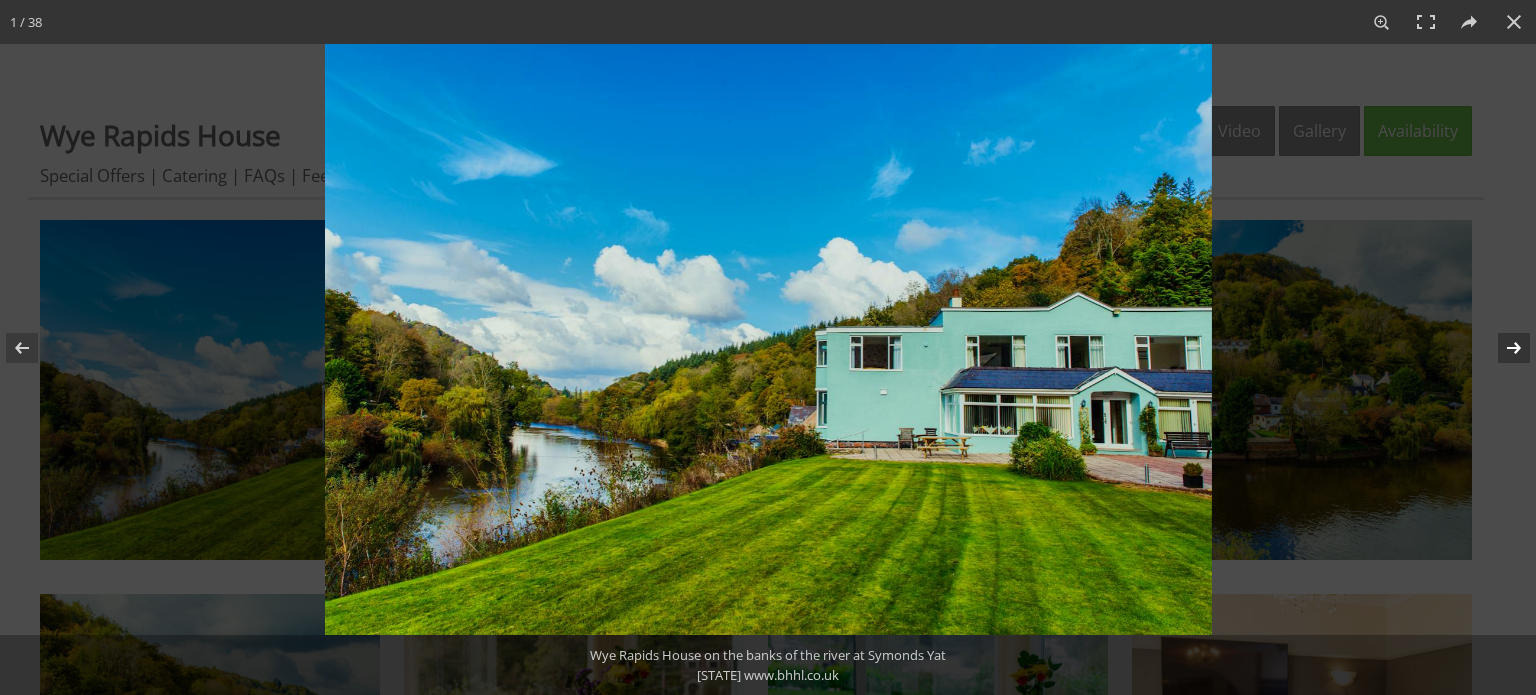 click at bounding box center (1501, 348) 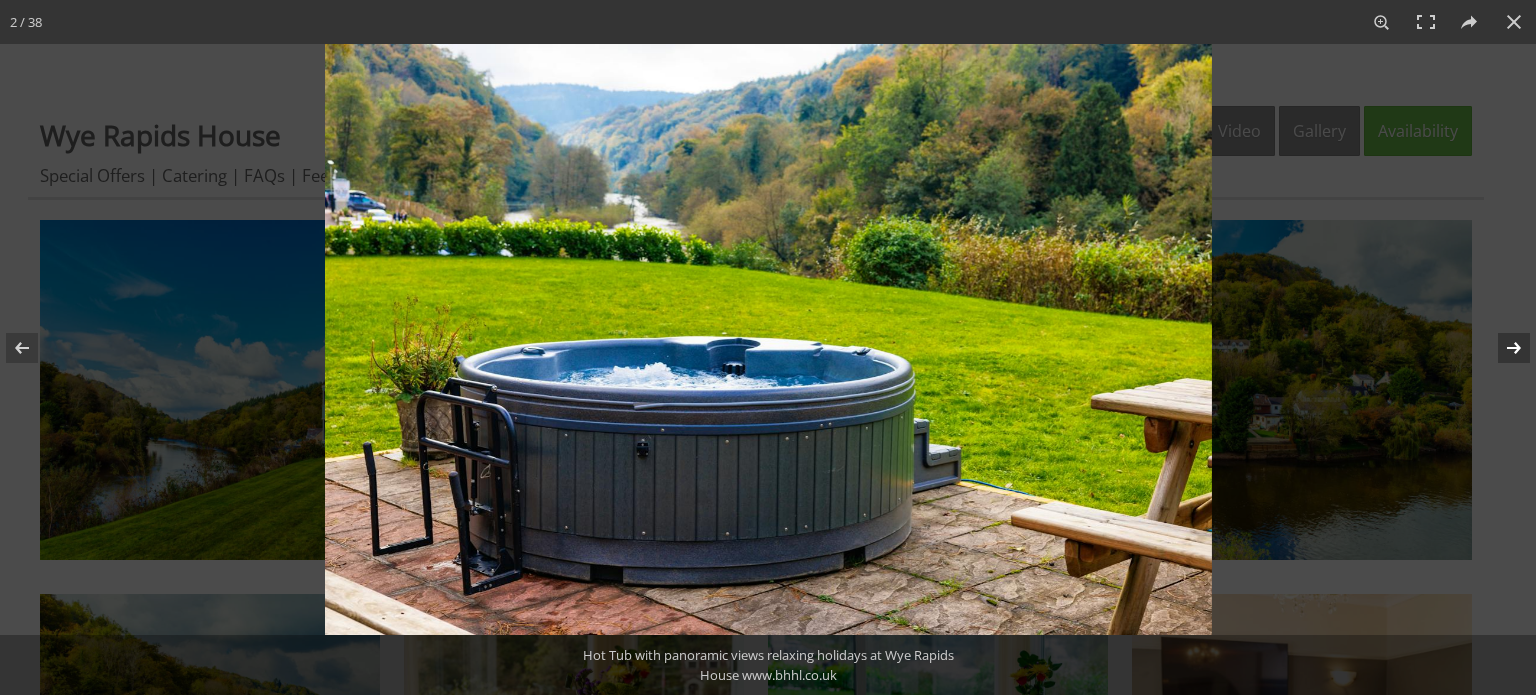 click at bounding box center (1501, 348) 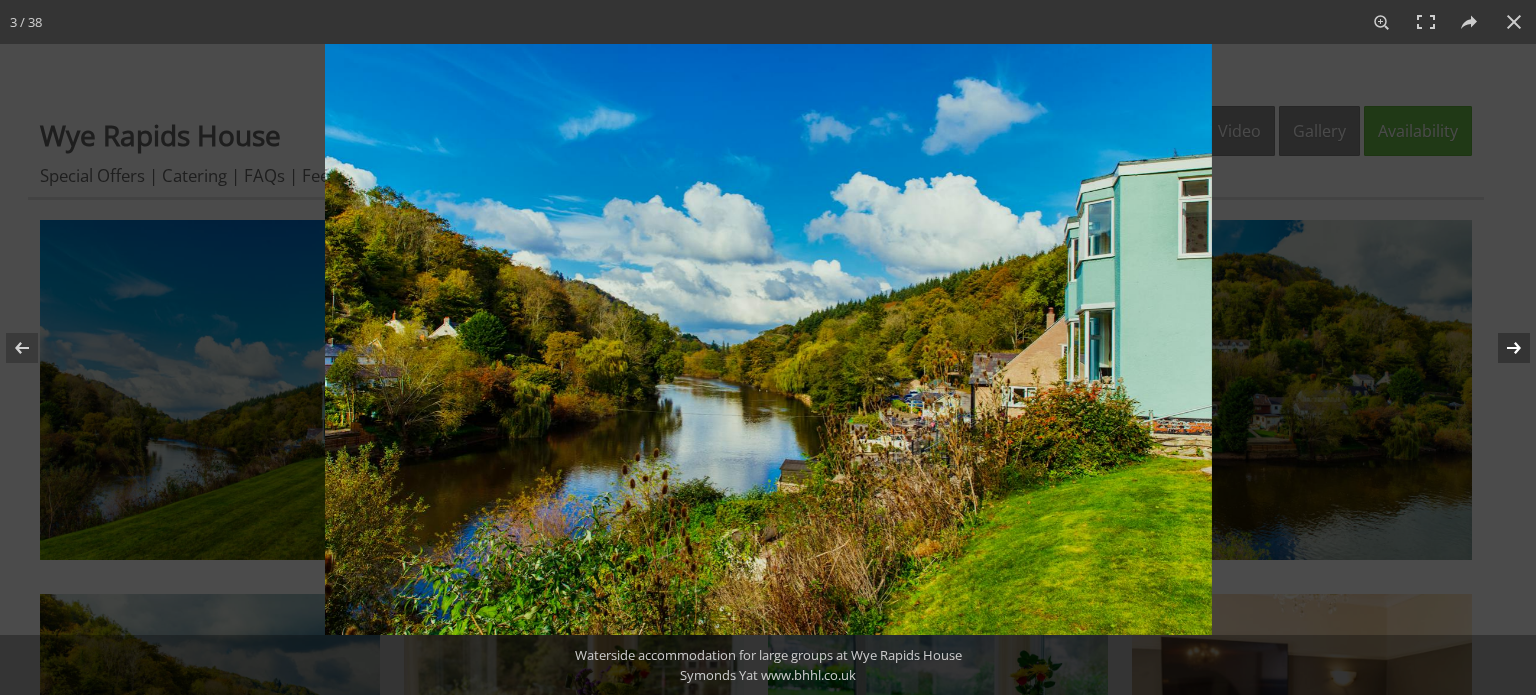 click at bounding box center (1501, 348) 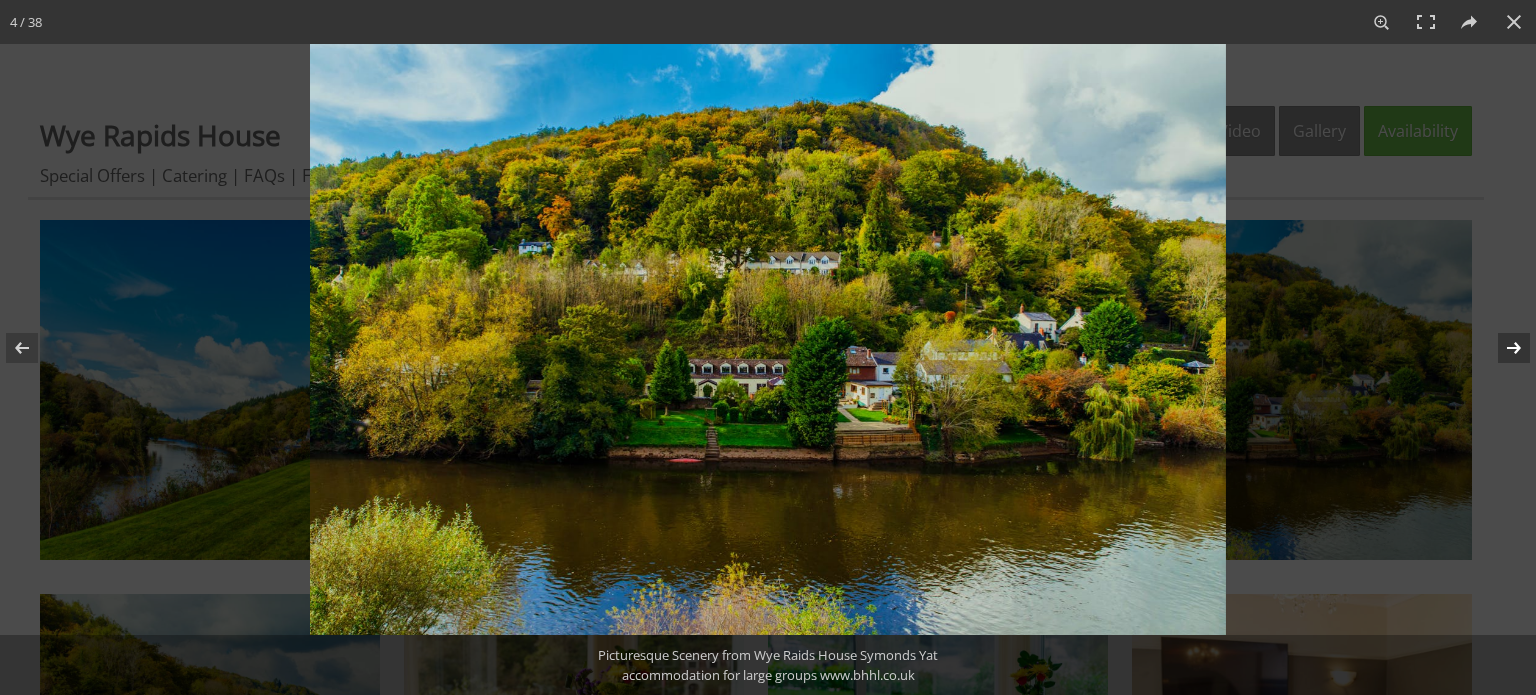 click at bounding box center [1501, 348] 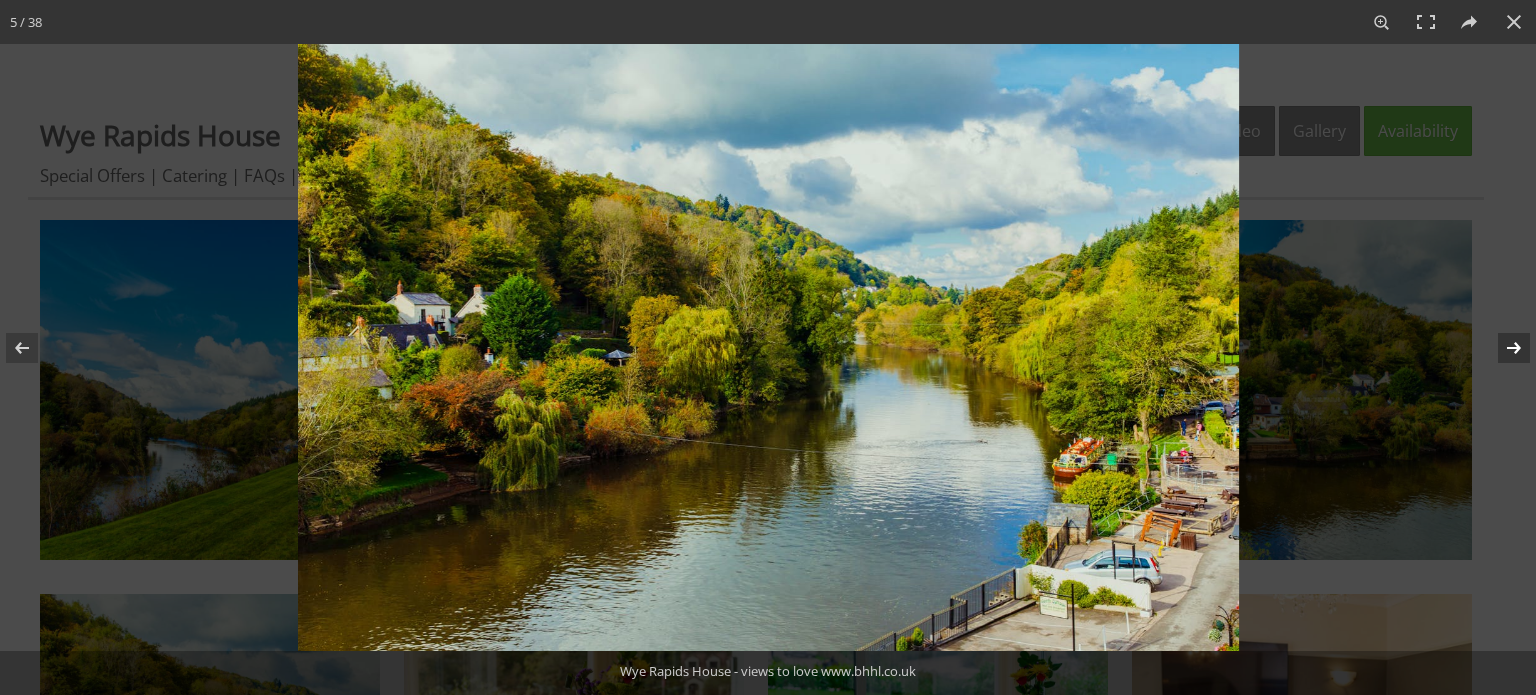 click at bounding box center [1501, 348] 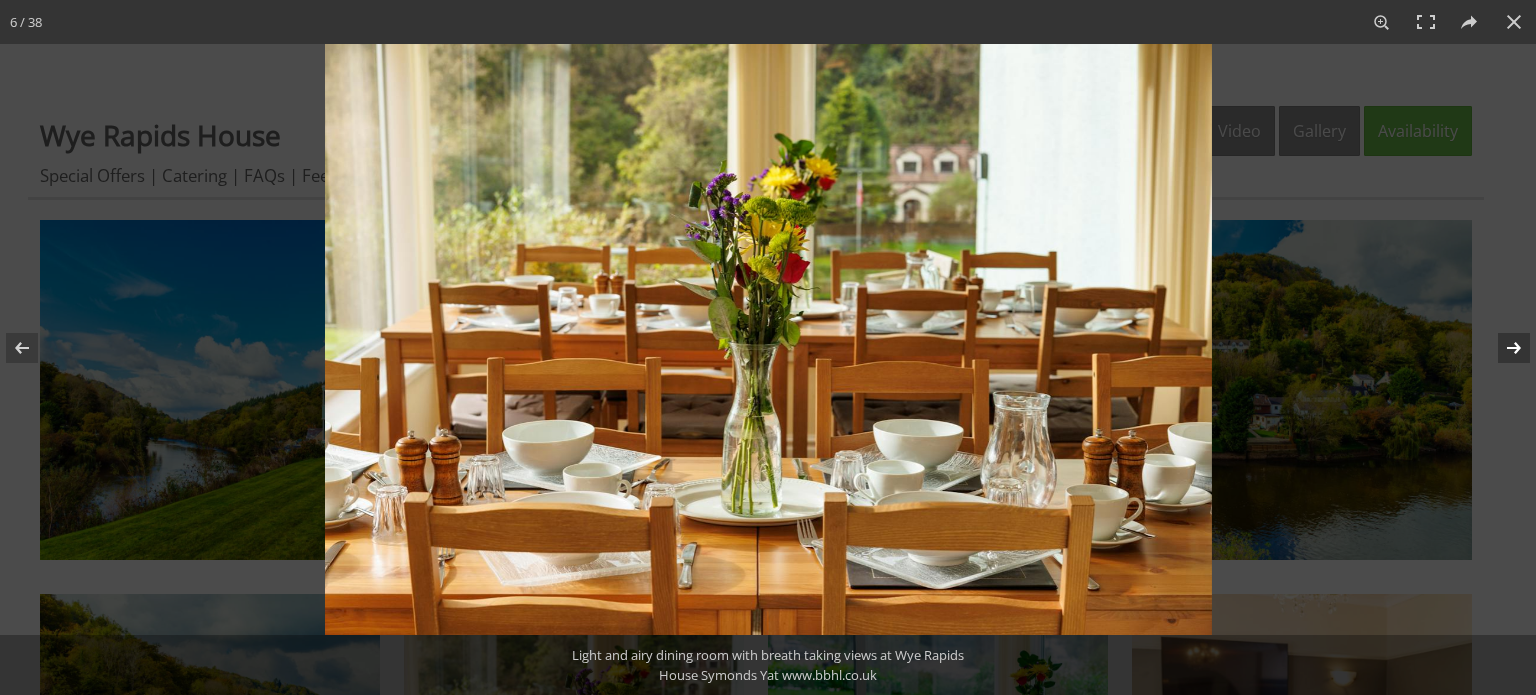 click at bounding box center [1501, 348] 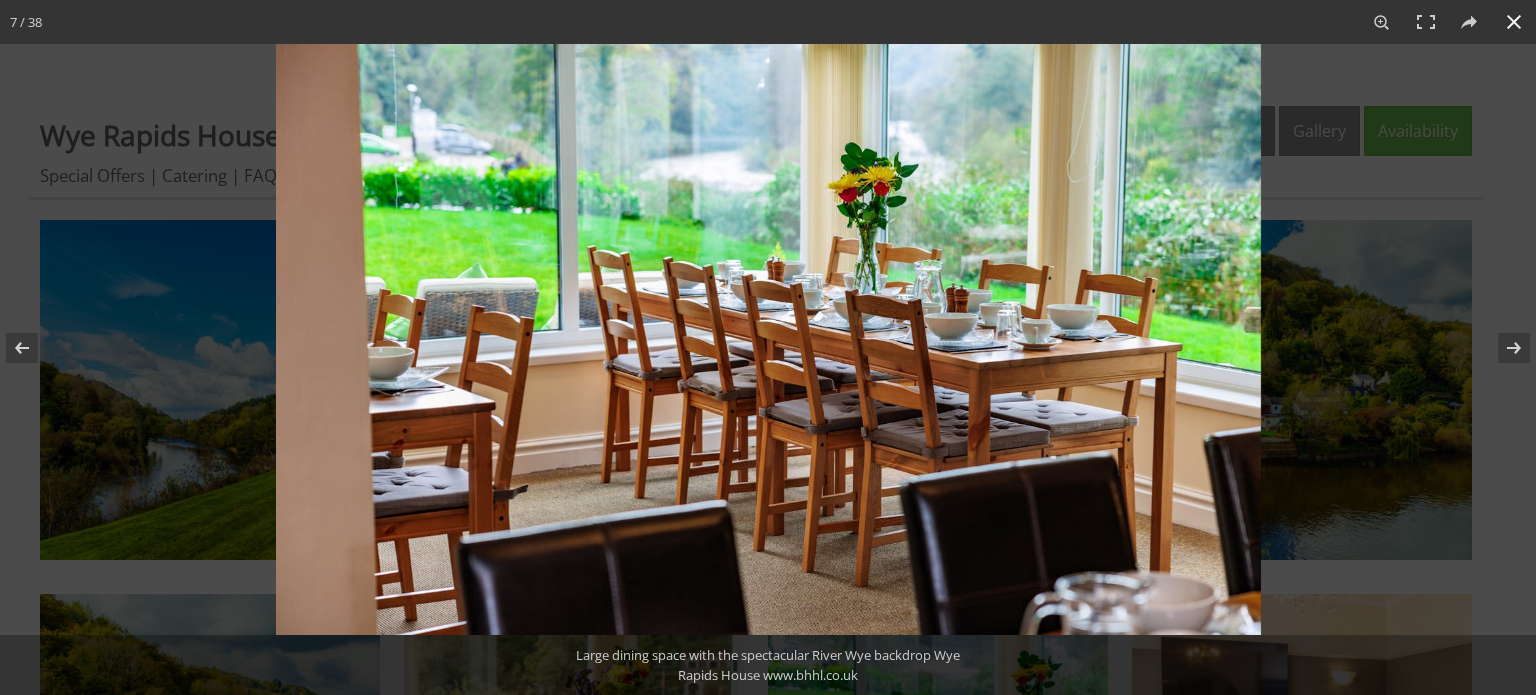 click at bounding box center (1514, 22) 